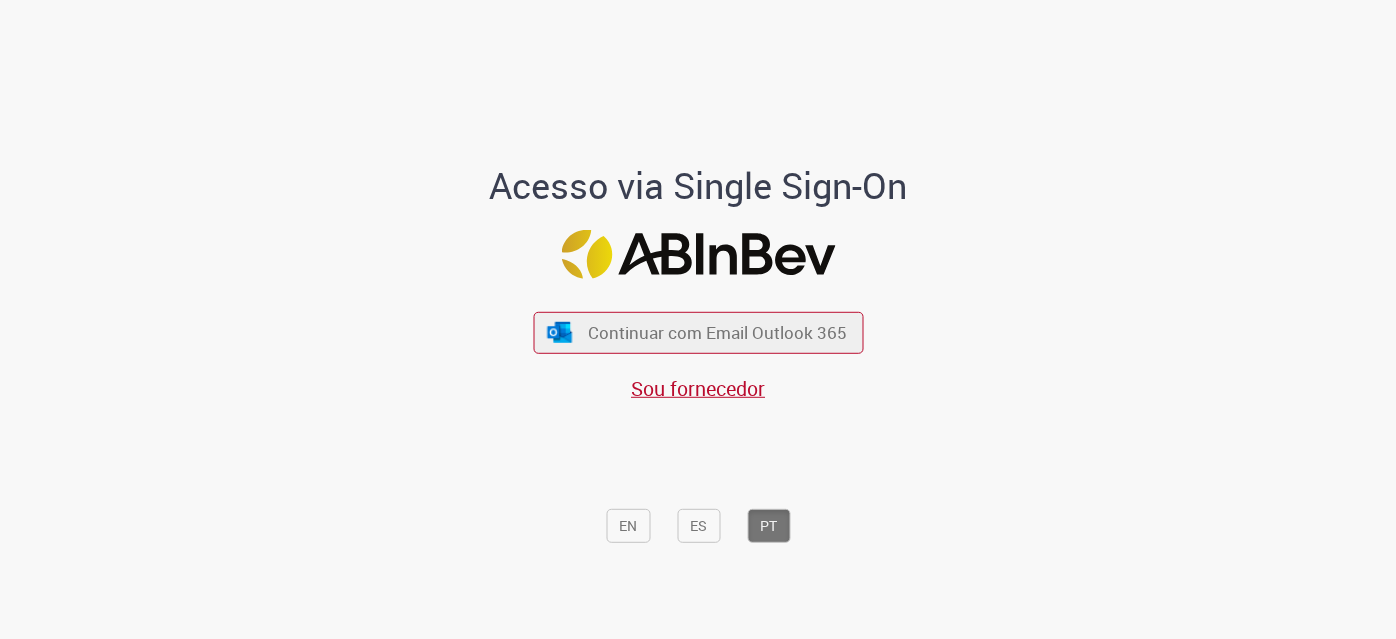 scroll, scrollTop: 0, scrollLeft: 0, axis: both 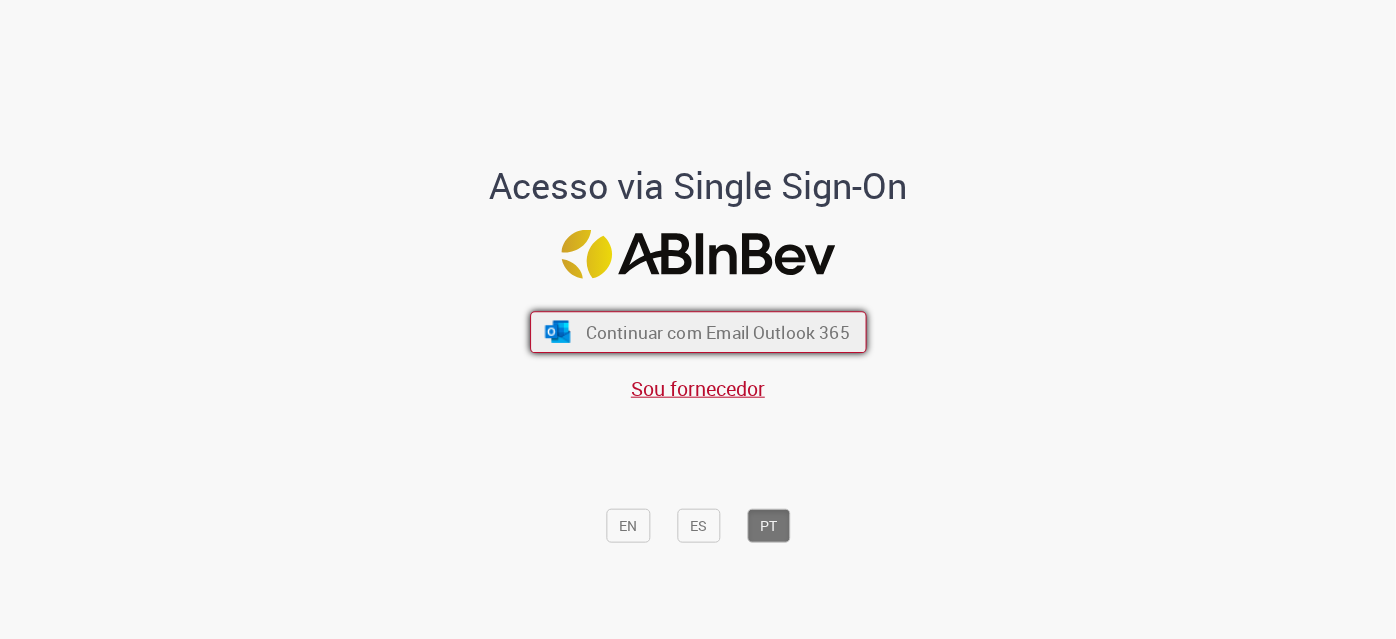 click on "Continuar com Email Outlook 365" at bounding box center (717, 332) 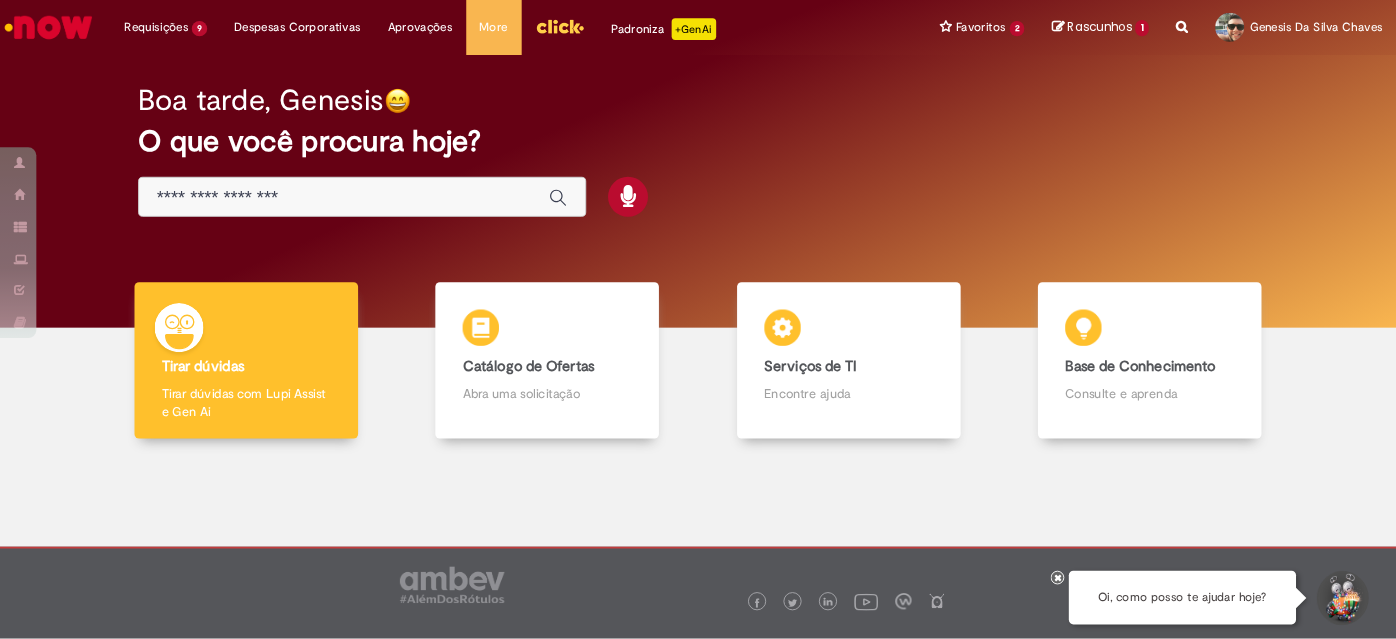 scroll, scrollTop: 0, scrollLeft: 0, axis: both 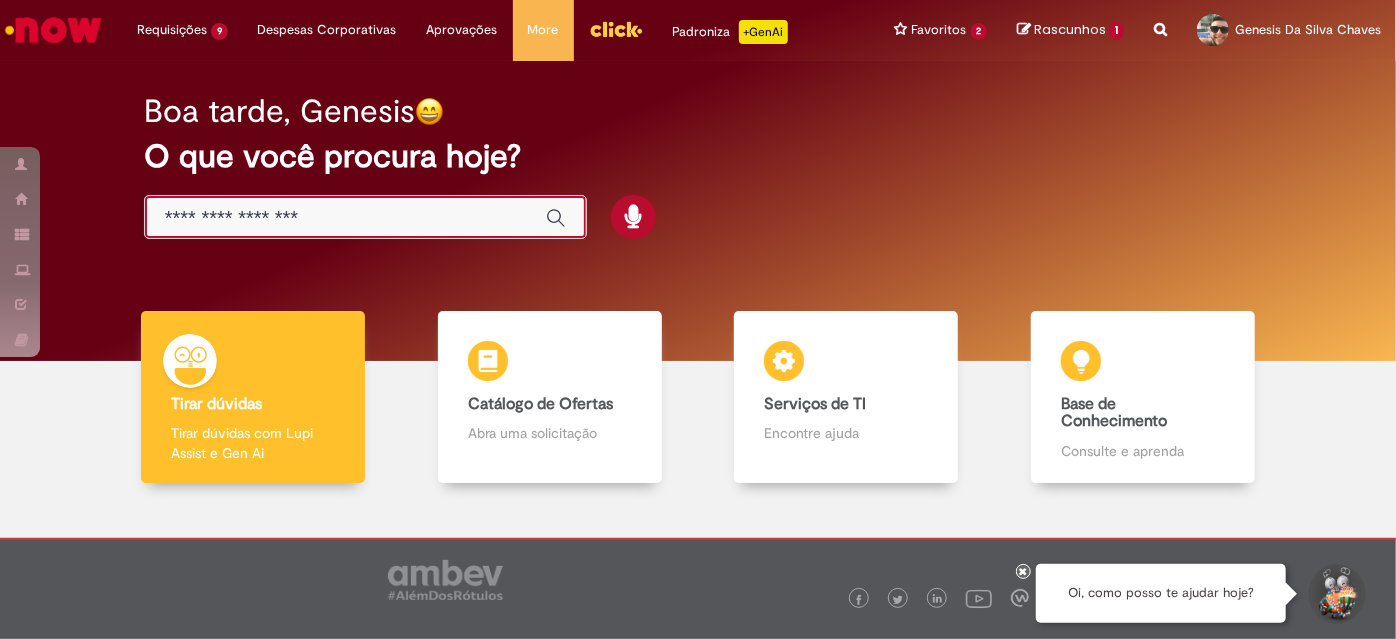 click at bounding box center [345, 218] 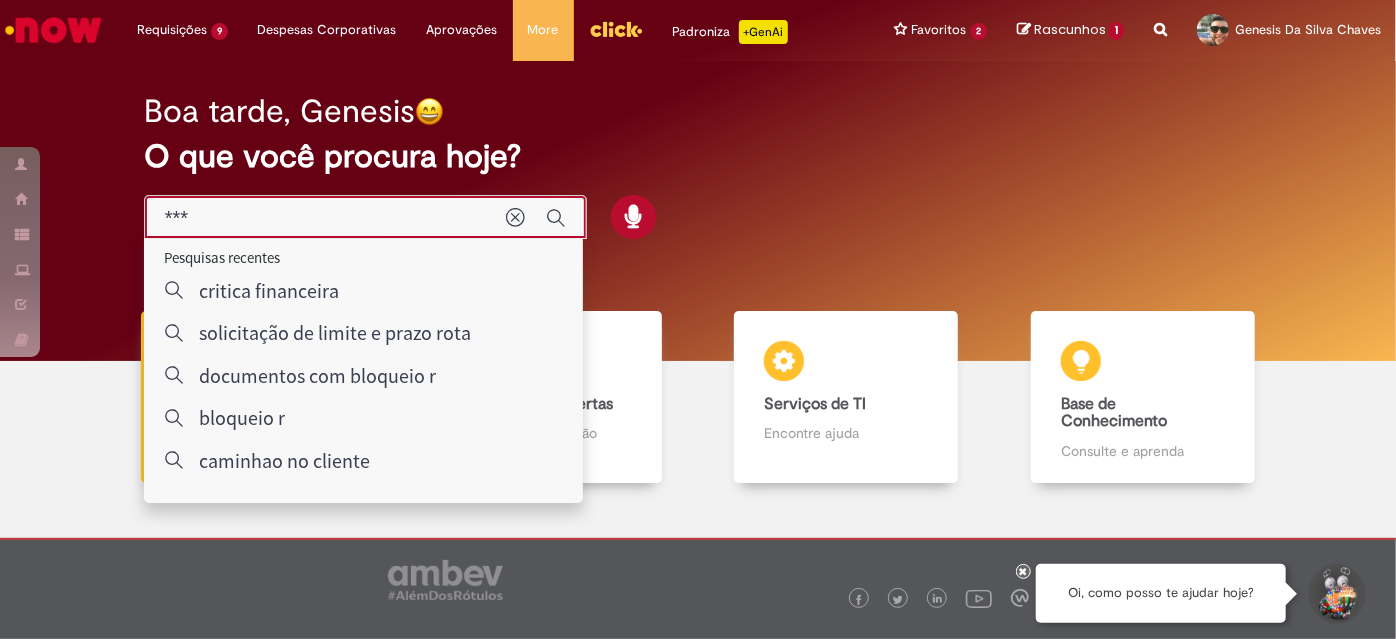 type on "****" 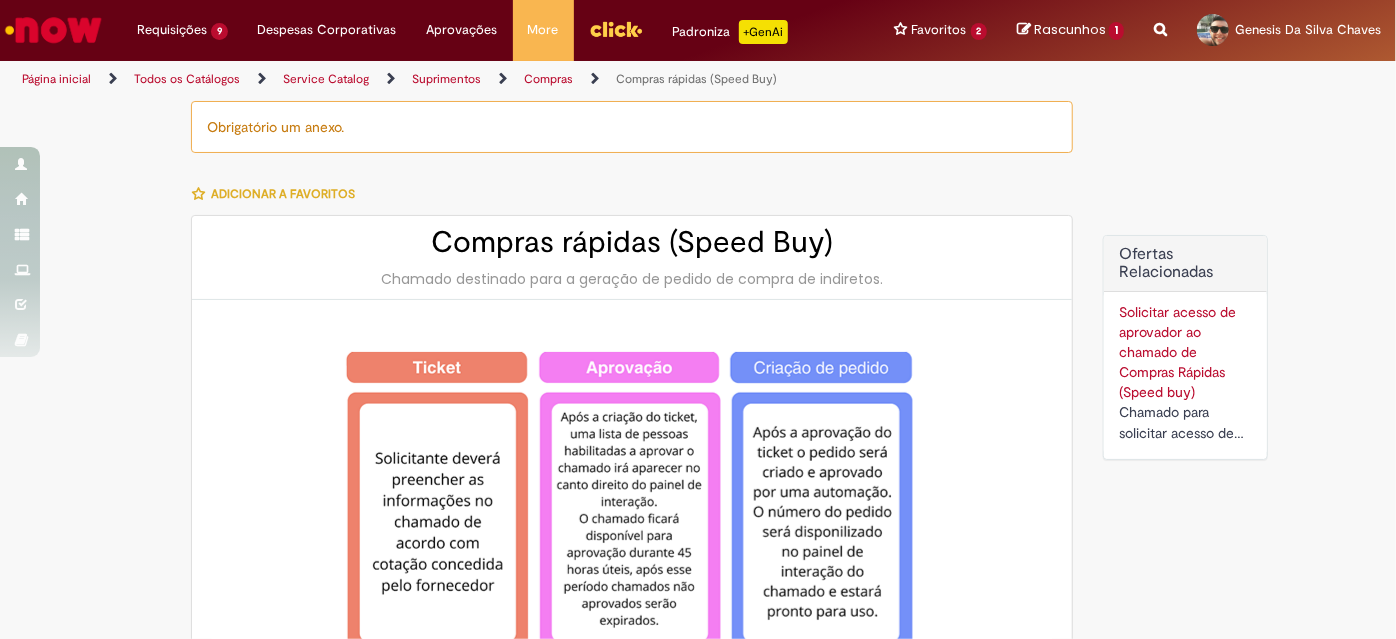type on "********" 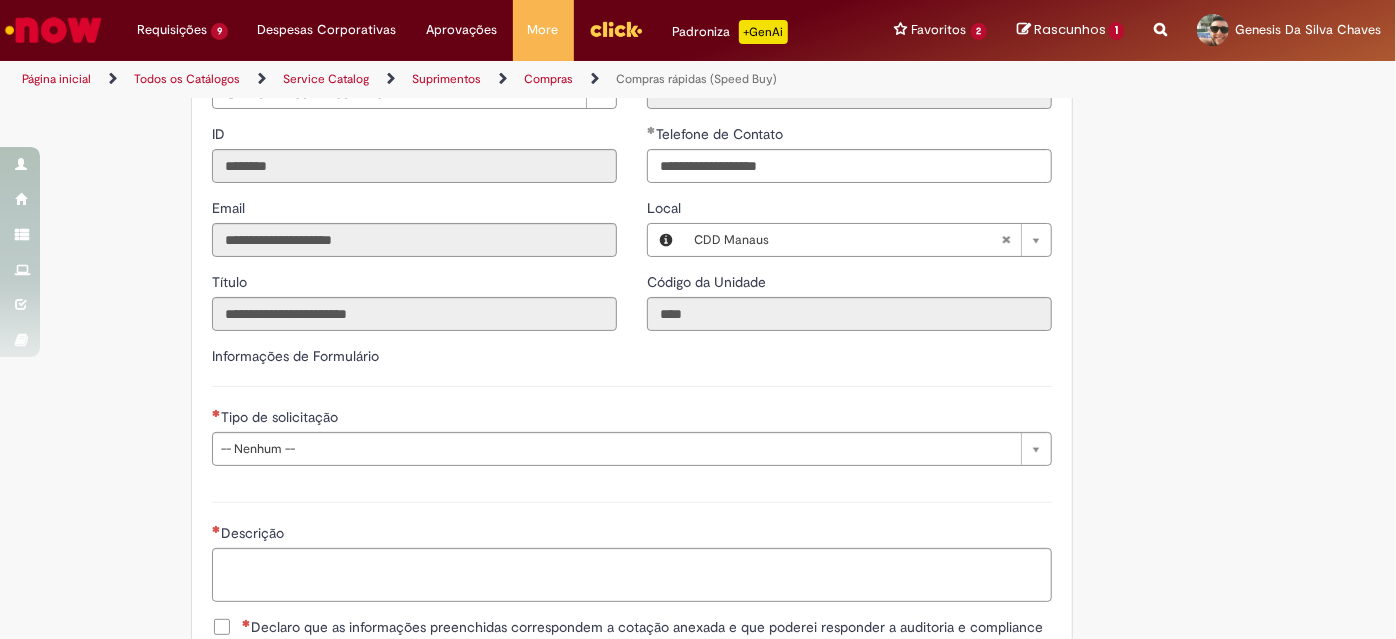 scroll, scrollTop: 2545, scrollLeft: 0, axis: vertical 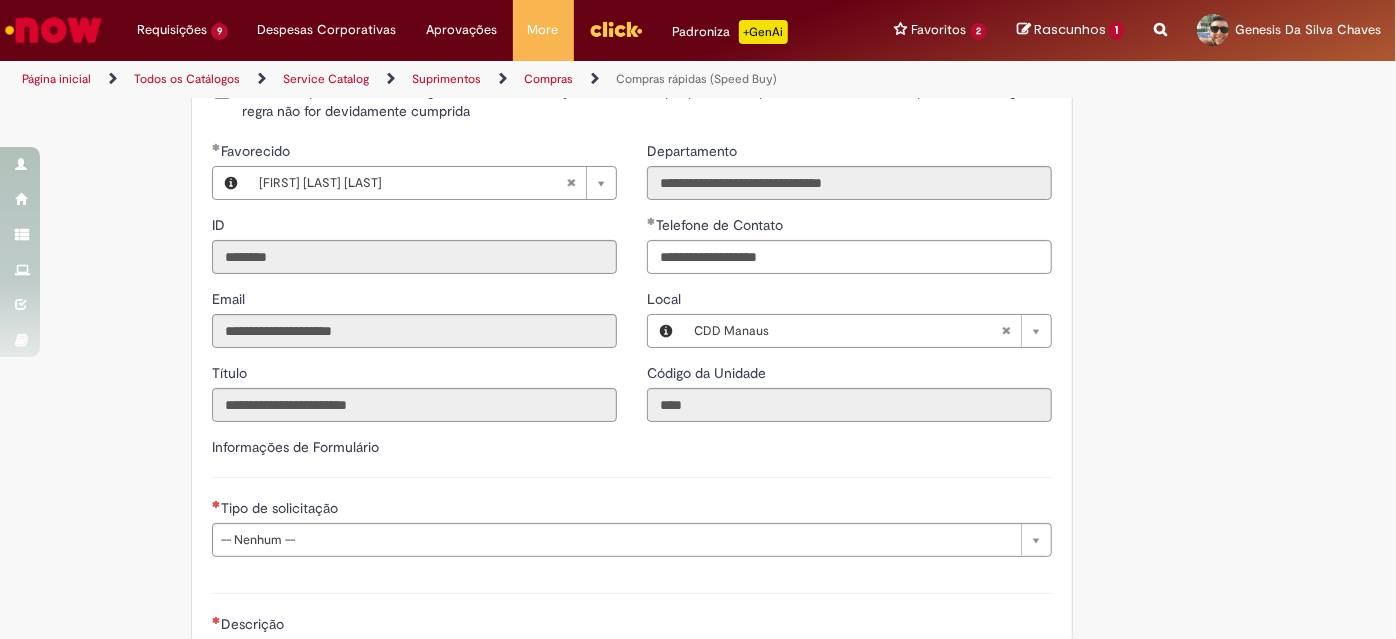click on "Declaro que li e aceito as regras listadas na descrição da oferta e que poderei responder a auditoria e compliance caso alguma regra não for devidamente cumprida" at bounding box center [647, 101] 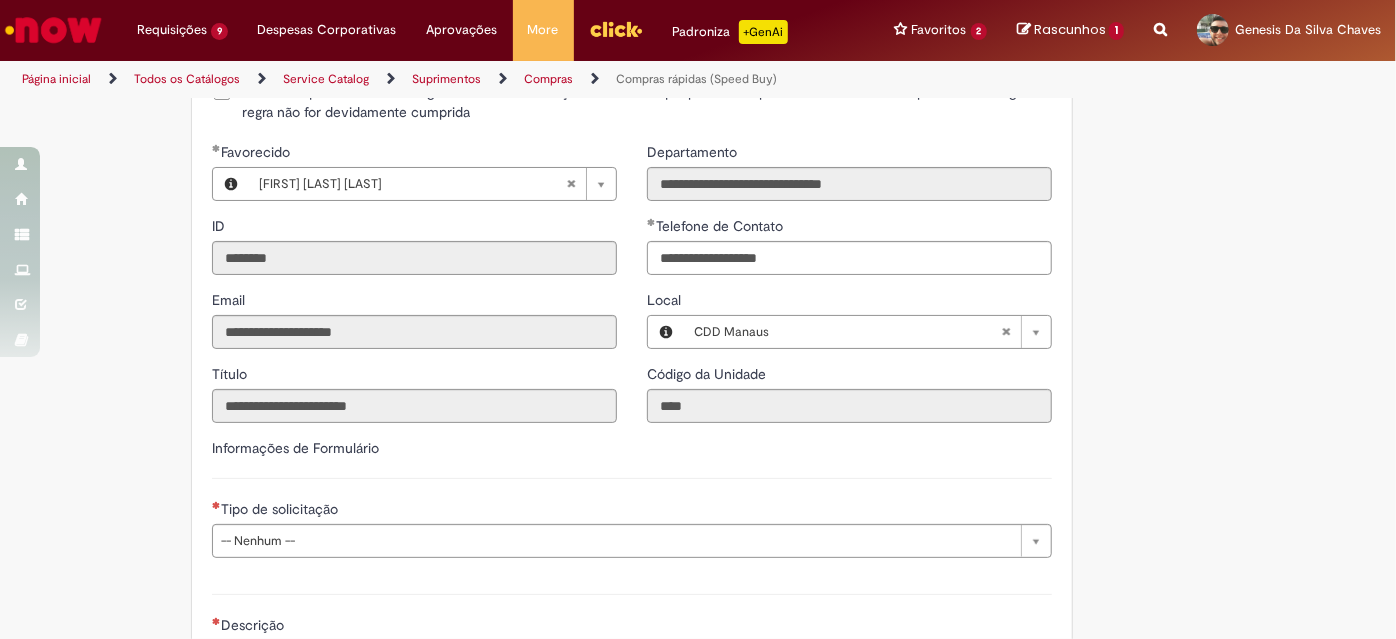 scroll, scrollTop: 2929, scrollLeft: 0, axis: vertical 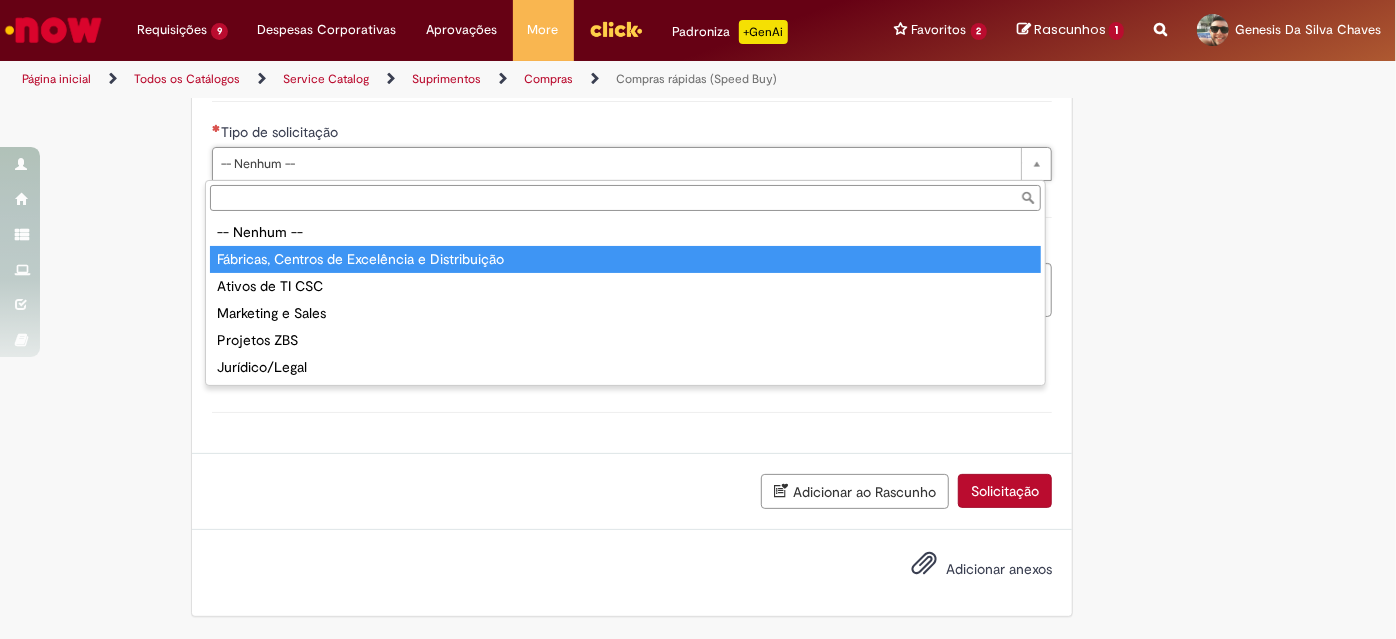 type on "**********" 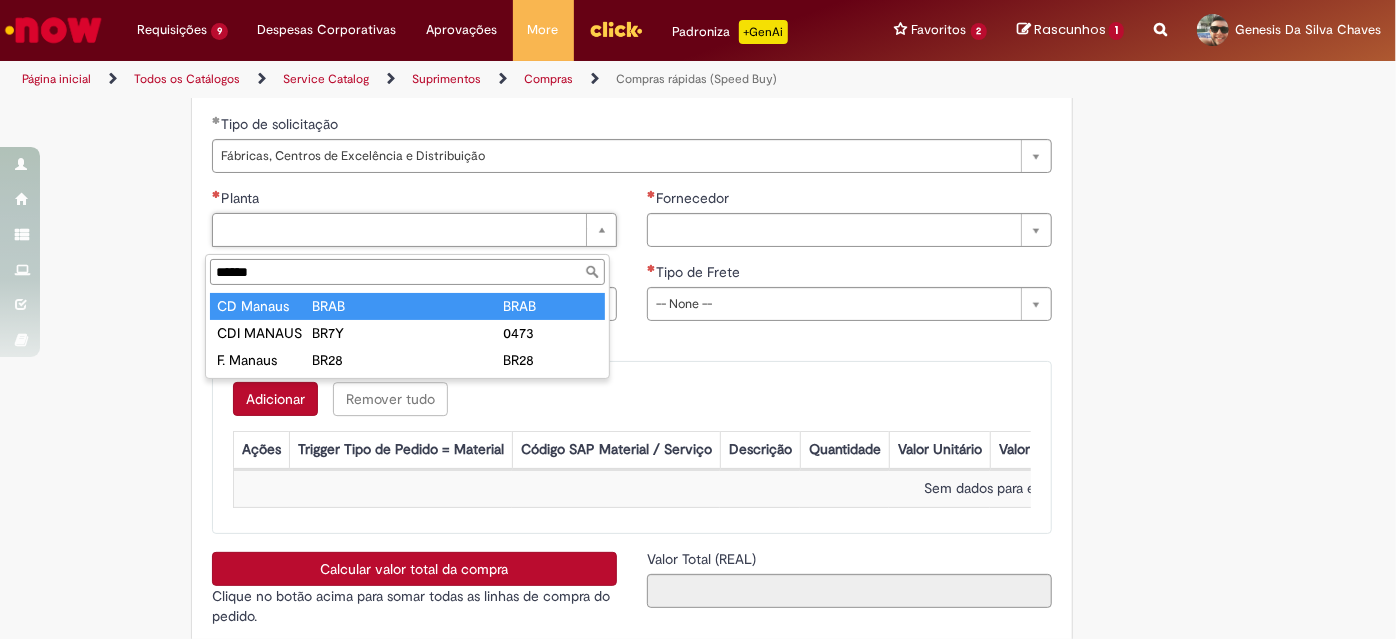type on "******" 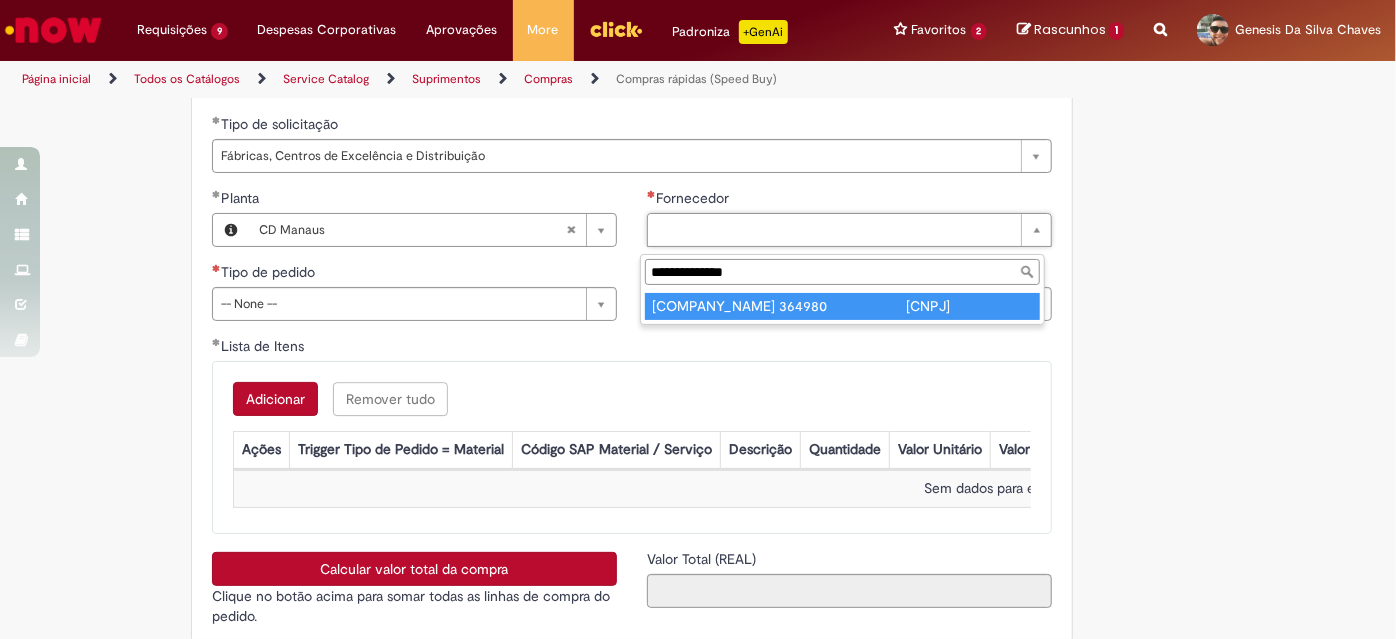 type on "**********" 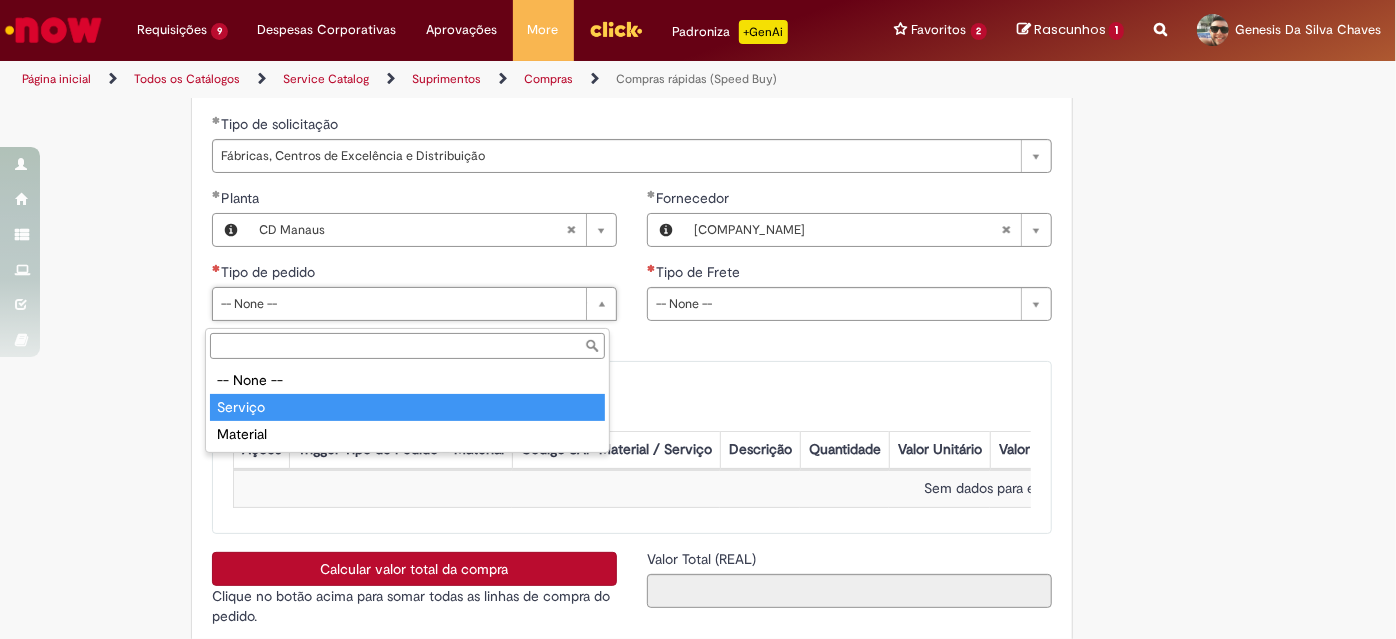 type on "*******" 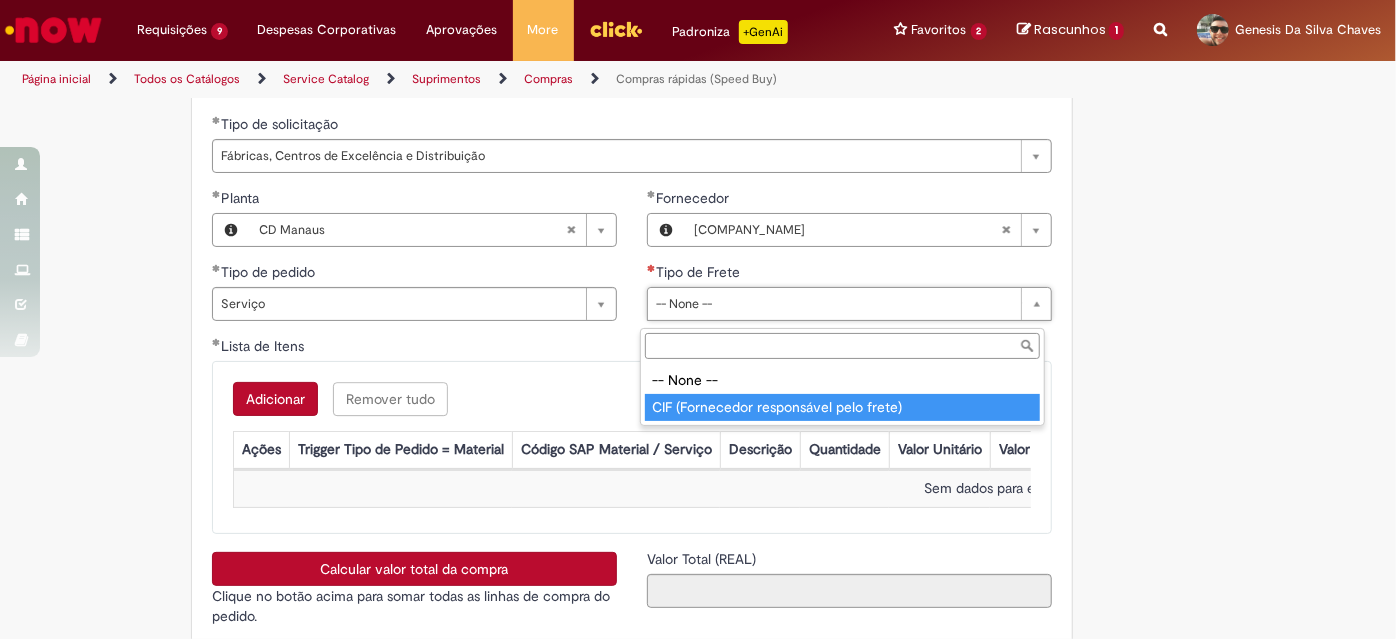 type on "**********" 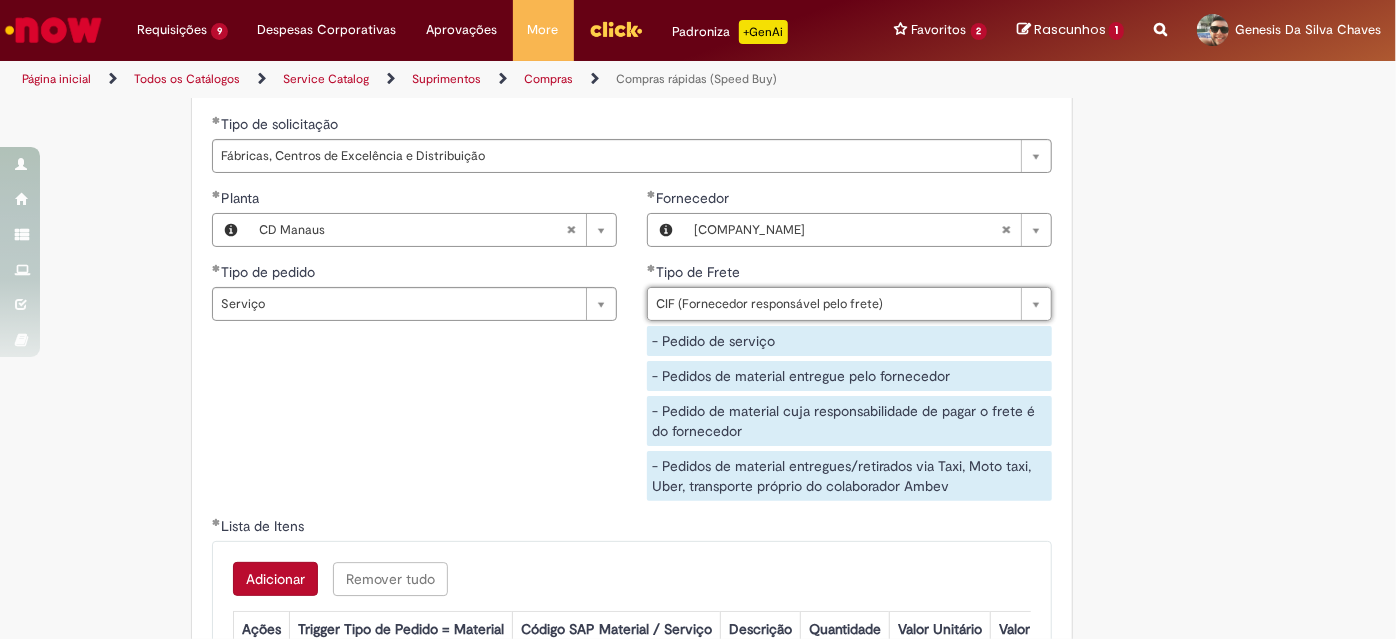 scroll, scrollTop: 3111, scrollLeft: 0, axis: vertical 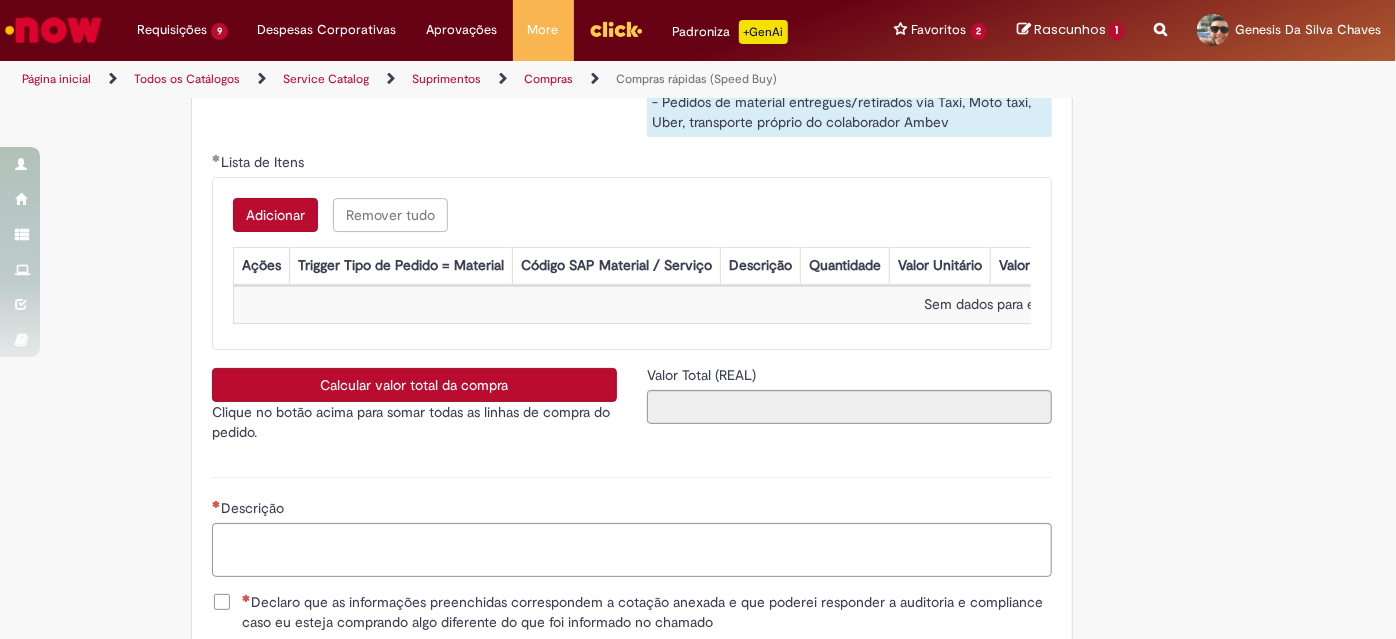 click on "Adicionar" at bounding box center [275, 215] 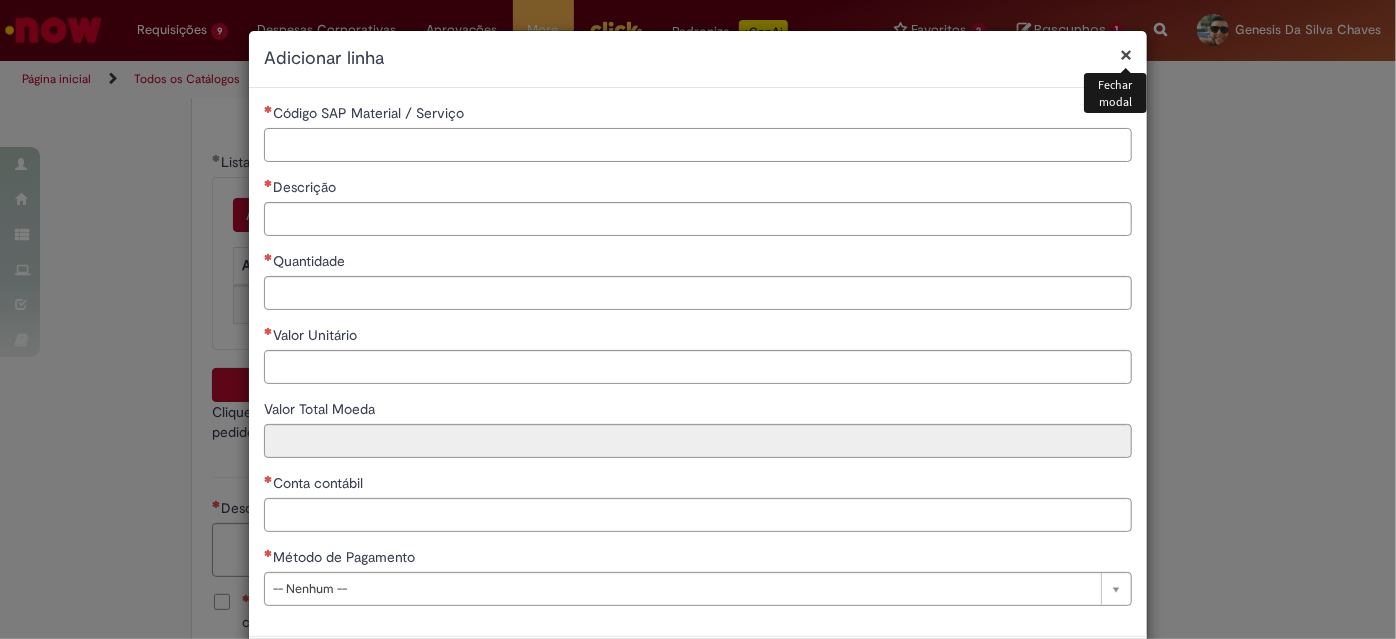 click on "Código SAP Material / Serviço" at bounding box center (698, 145) 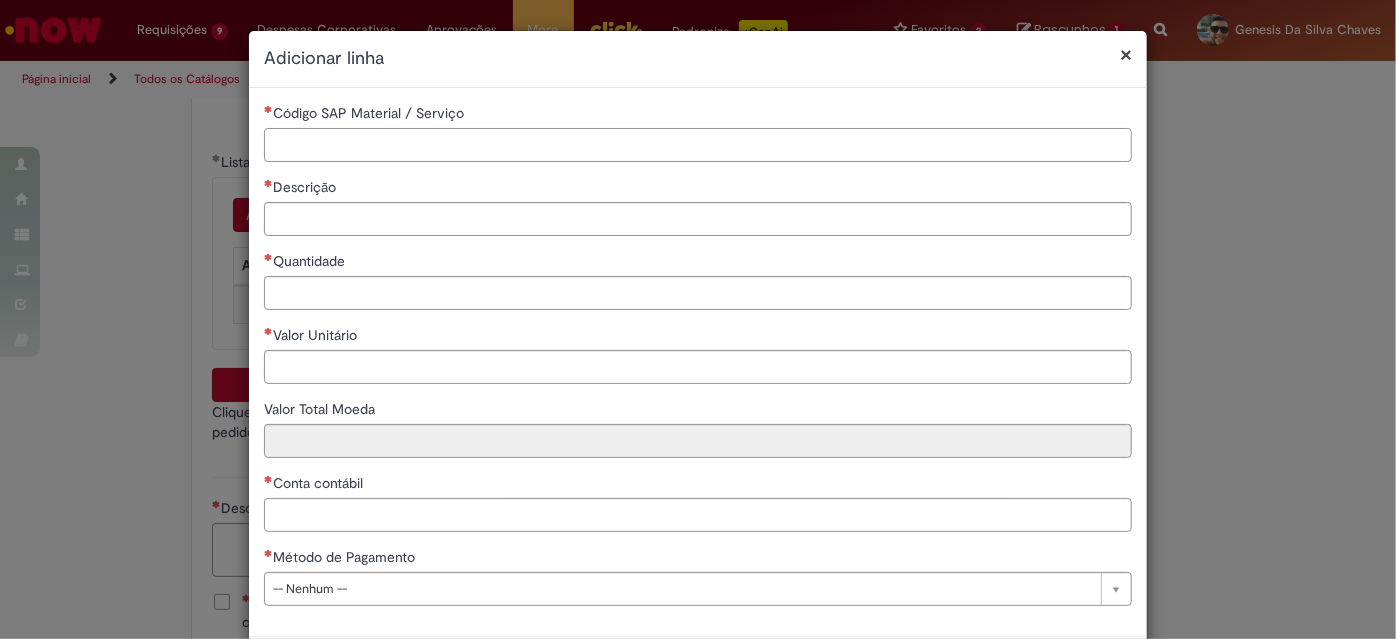 paste on "********" 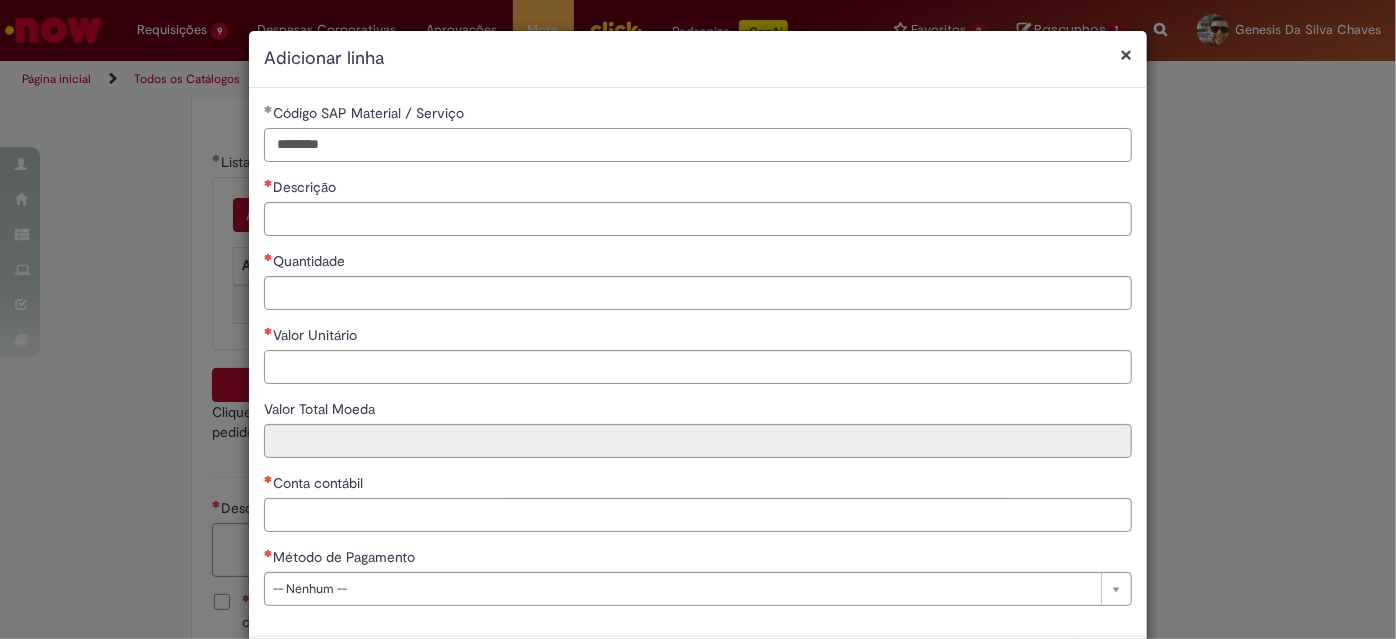 type on "********" 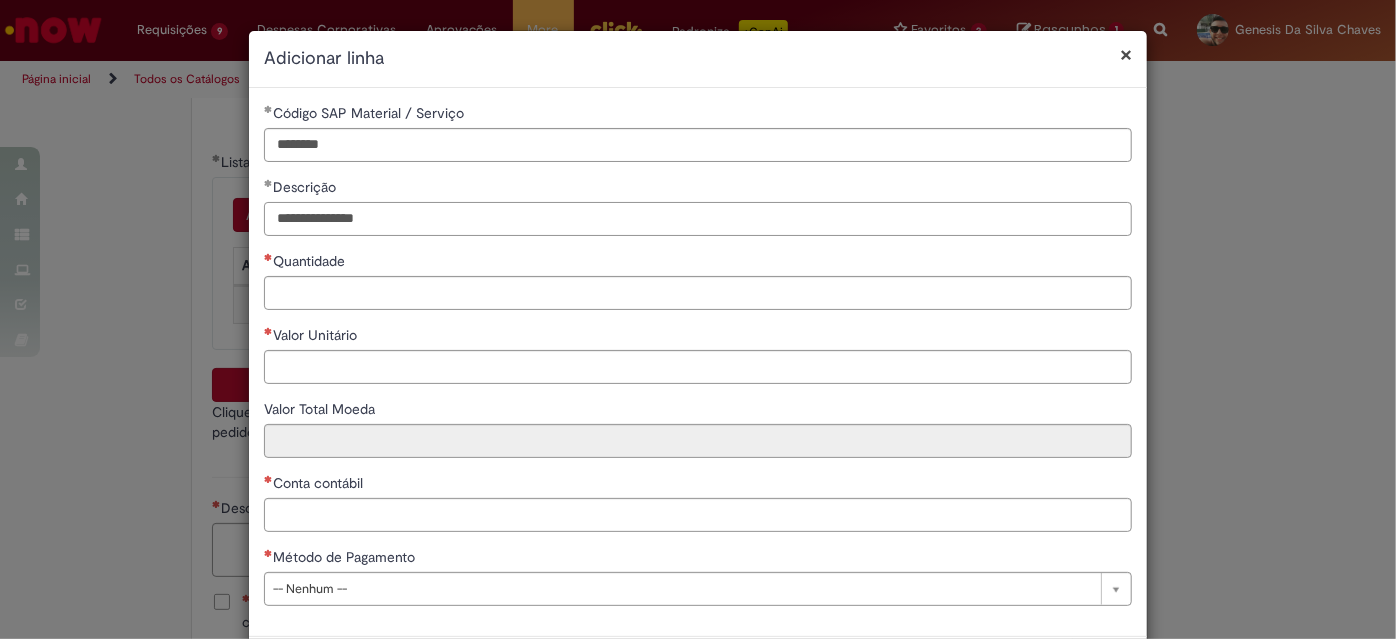 type on "**********" 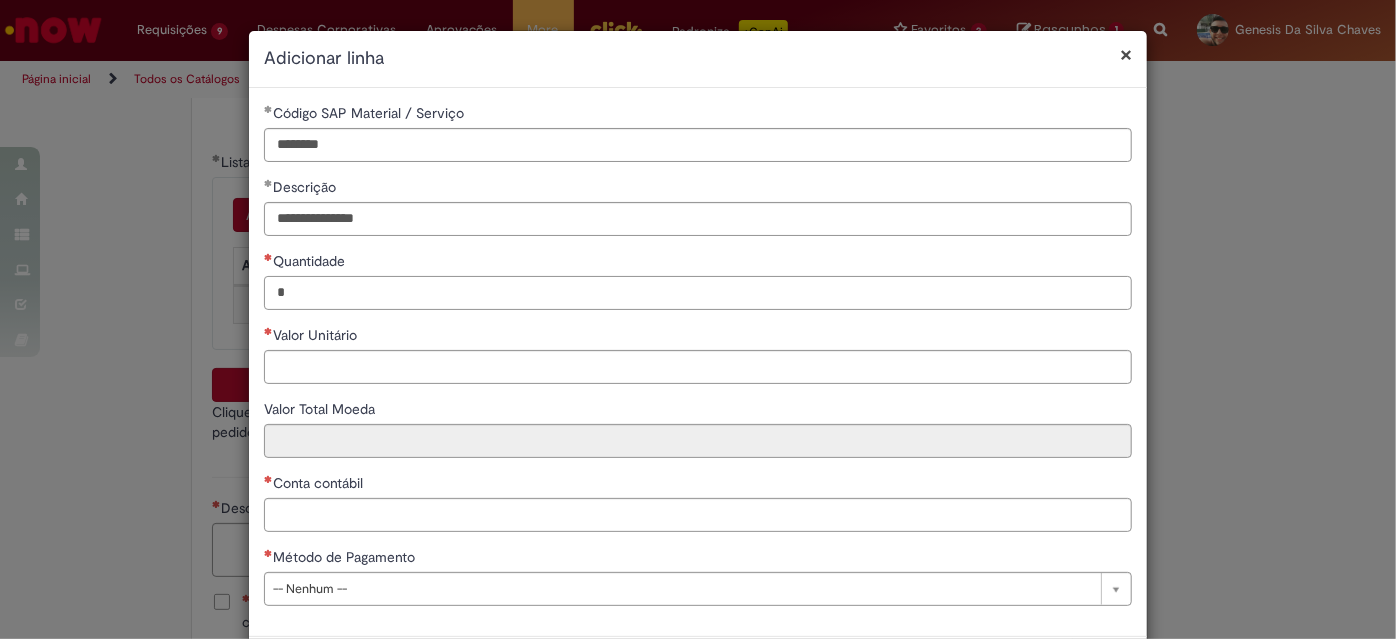 type on "*" 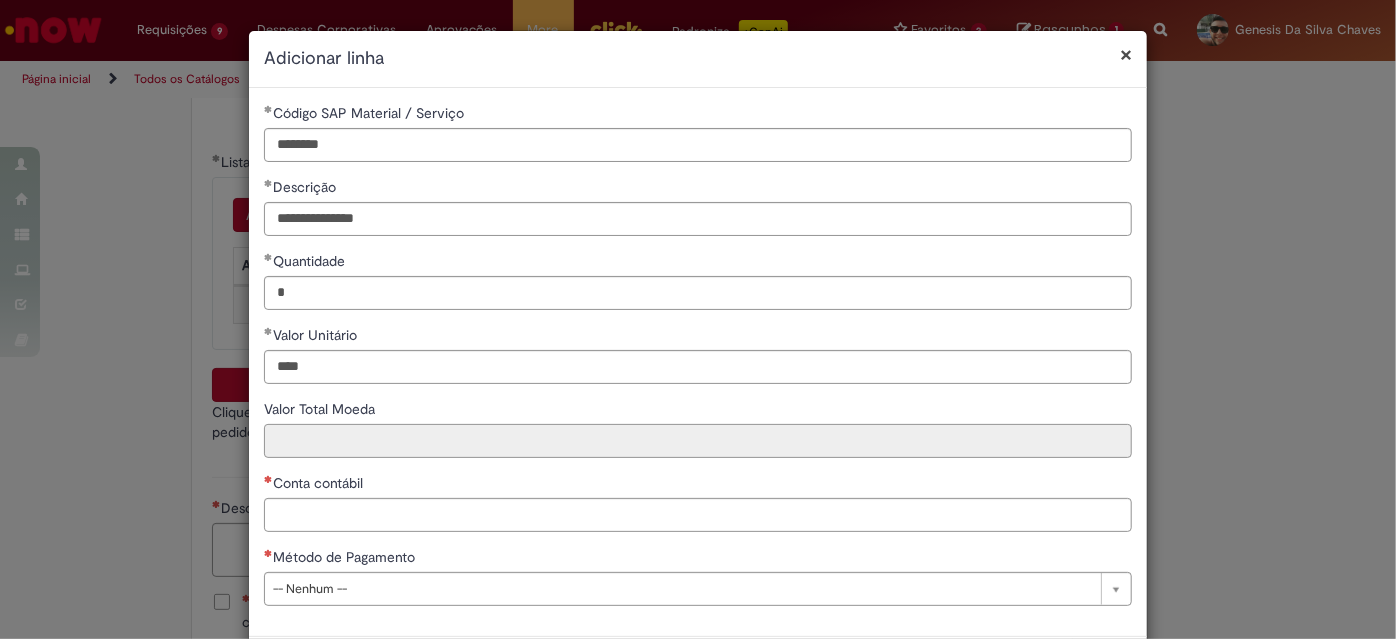 type on "********" 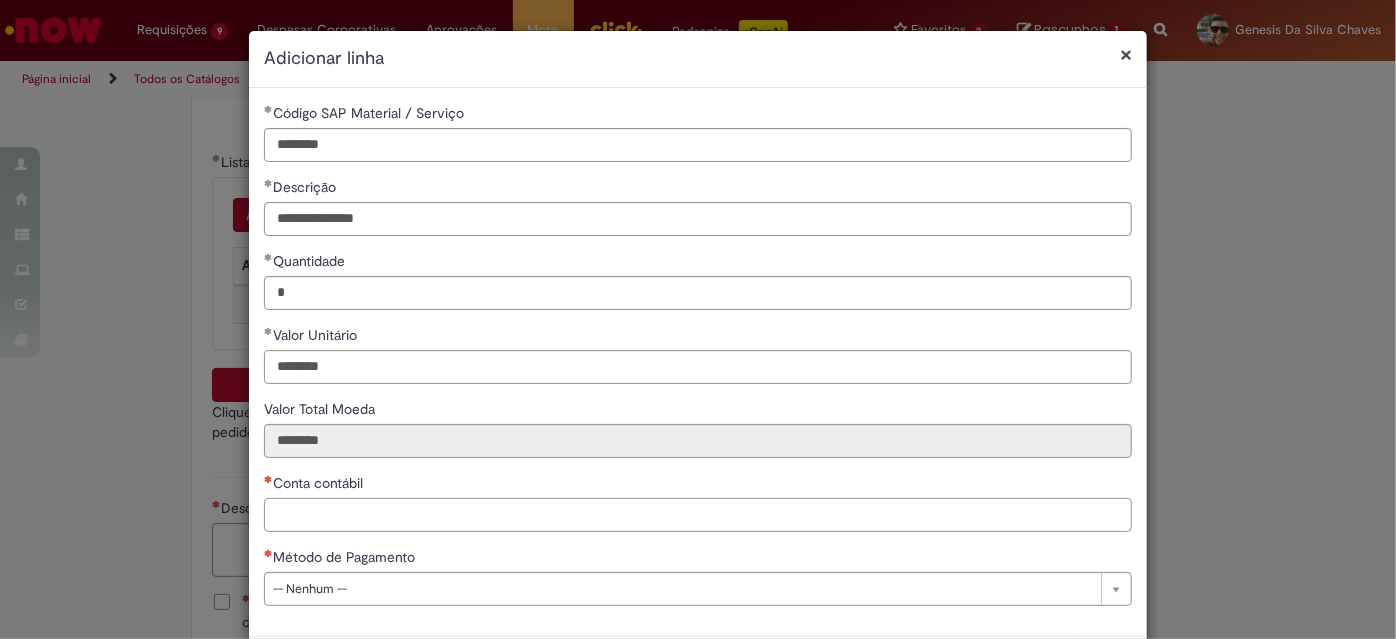 paste on "********" 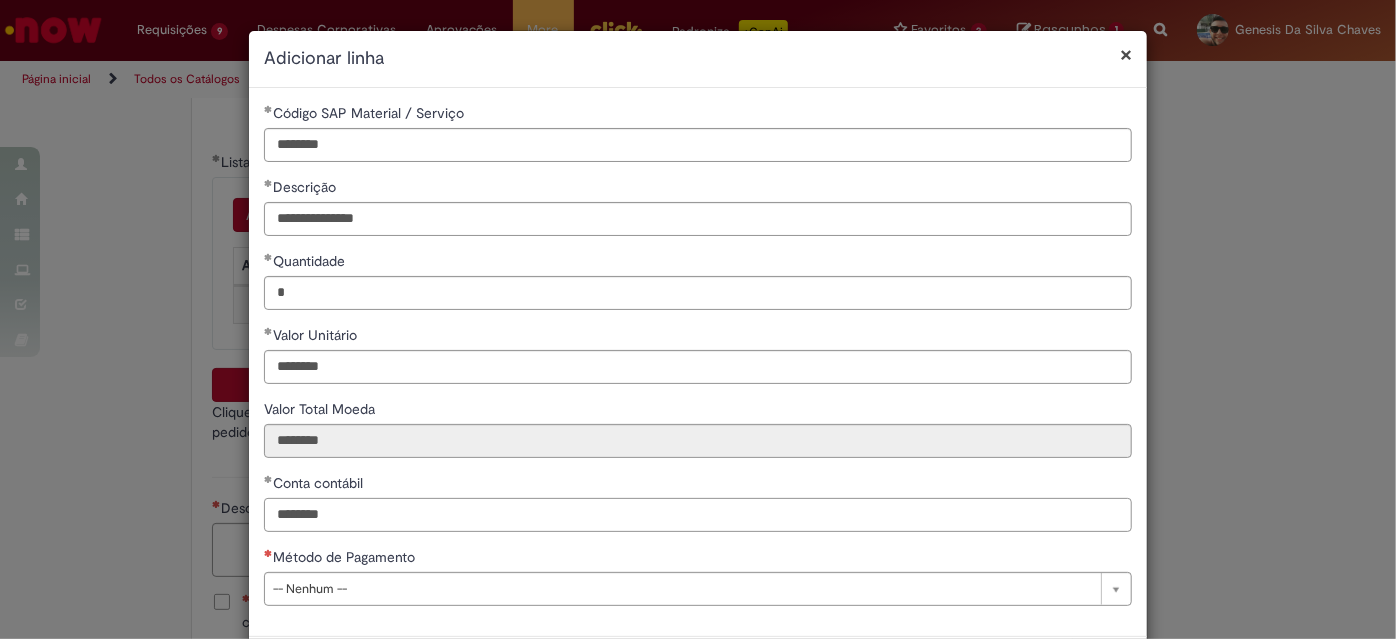 scroll, scrollTop: 90, scrollLeft: 0, axis: vertical 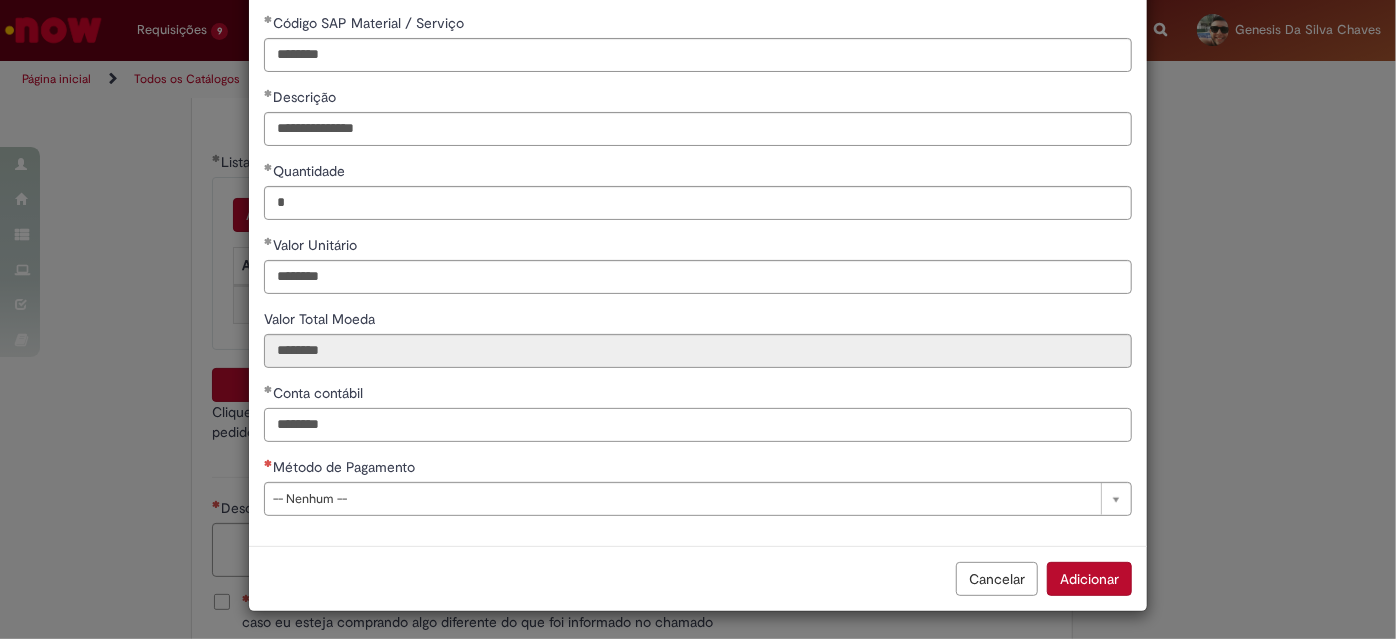 type on "********" 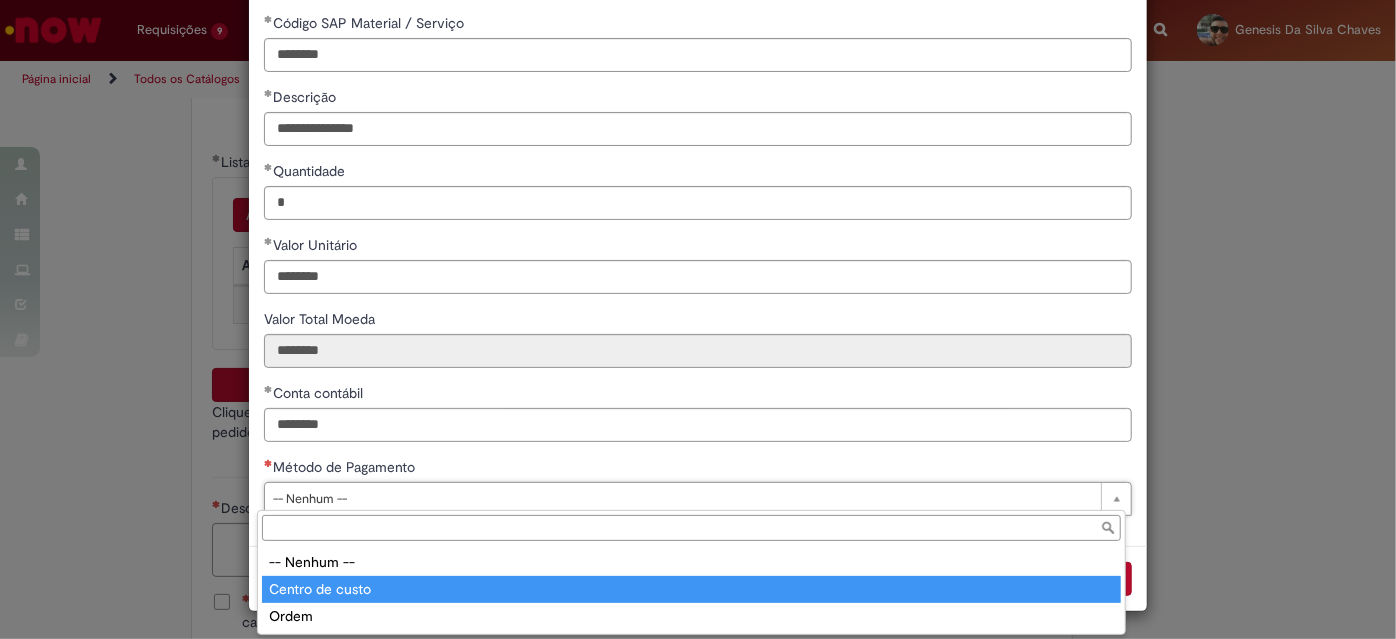 type on "**********" 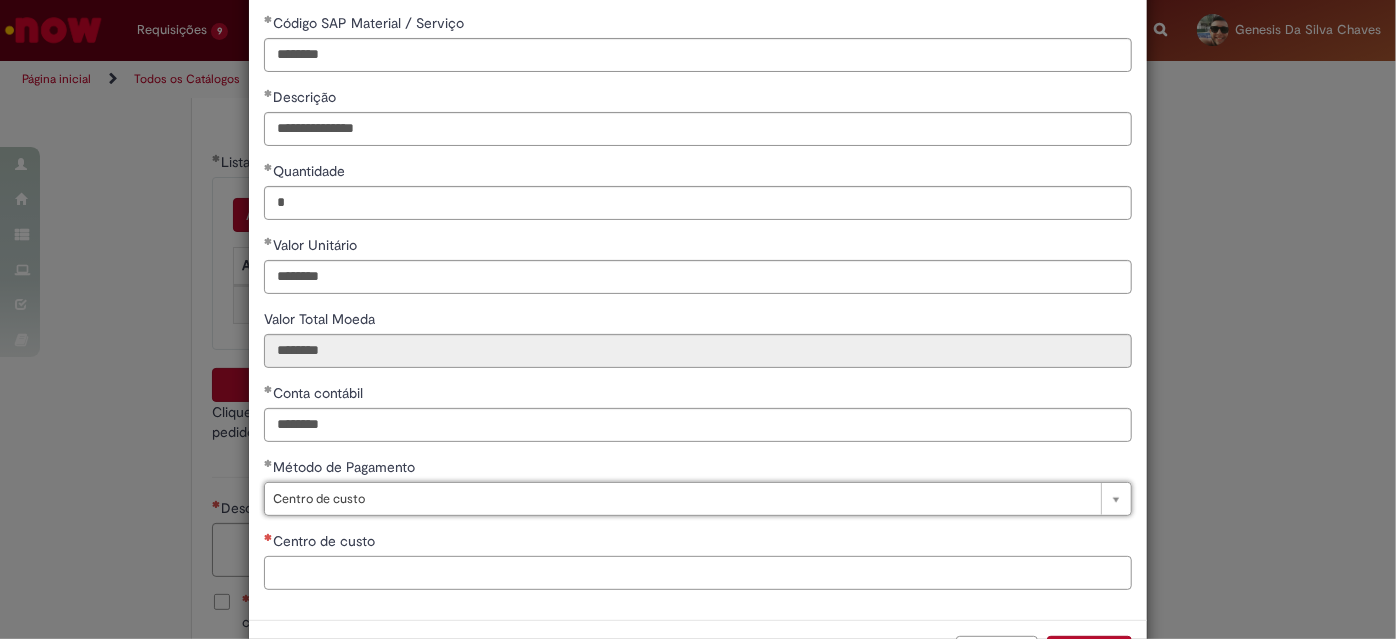 click on "Centro de custo" at bounding box center (698, 573) 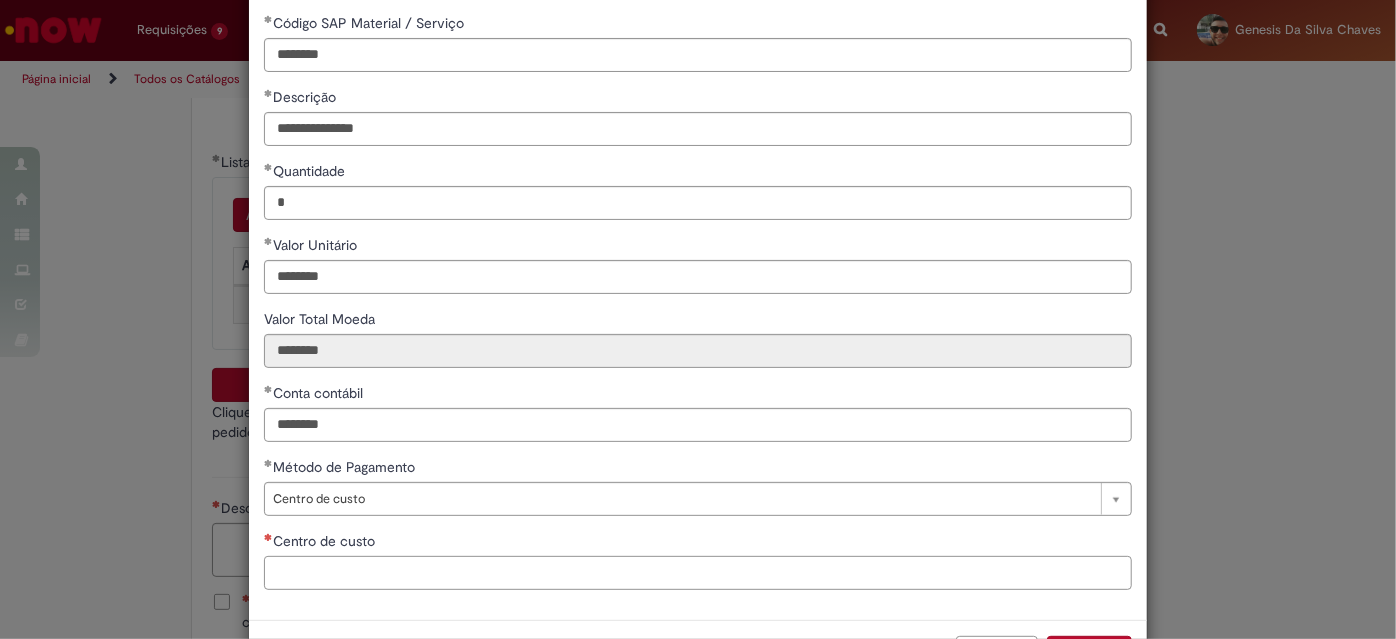 paste on "**********" 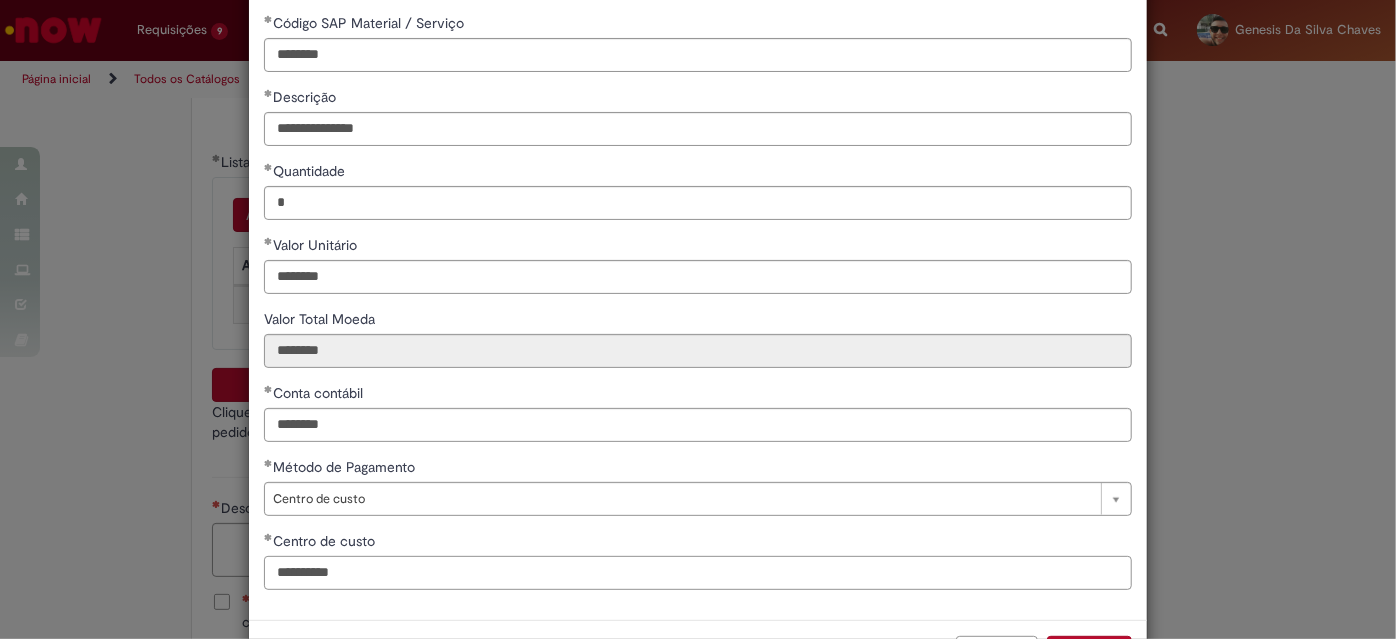 scroll, scrollTop: 165, scrollLeft: 0, axis: vertical 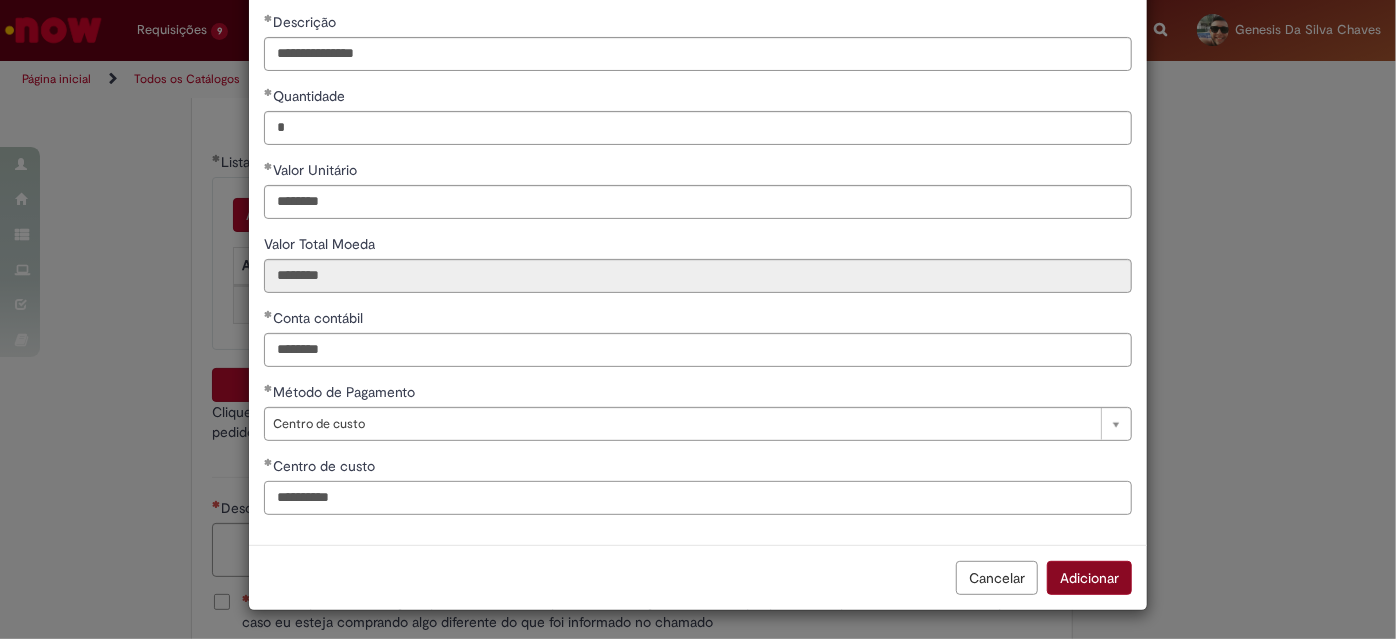 type on "**********" 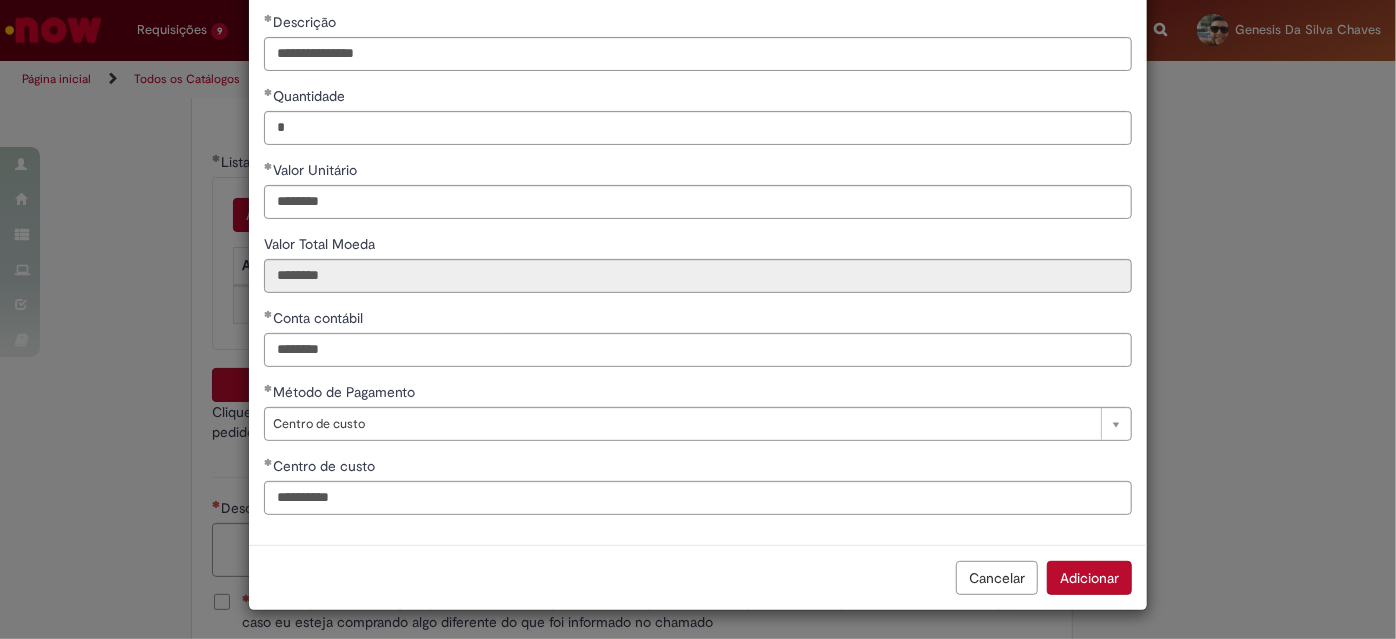 click on "Adicionar" at bounding box center (1089, 578) 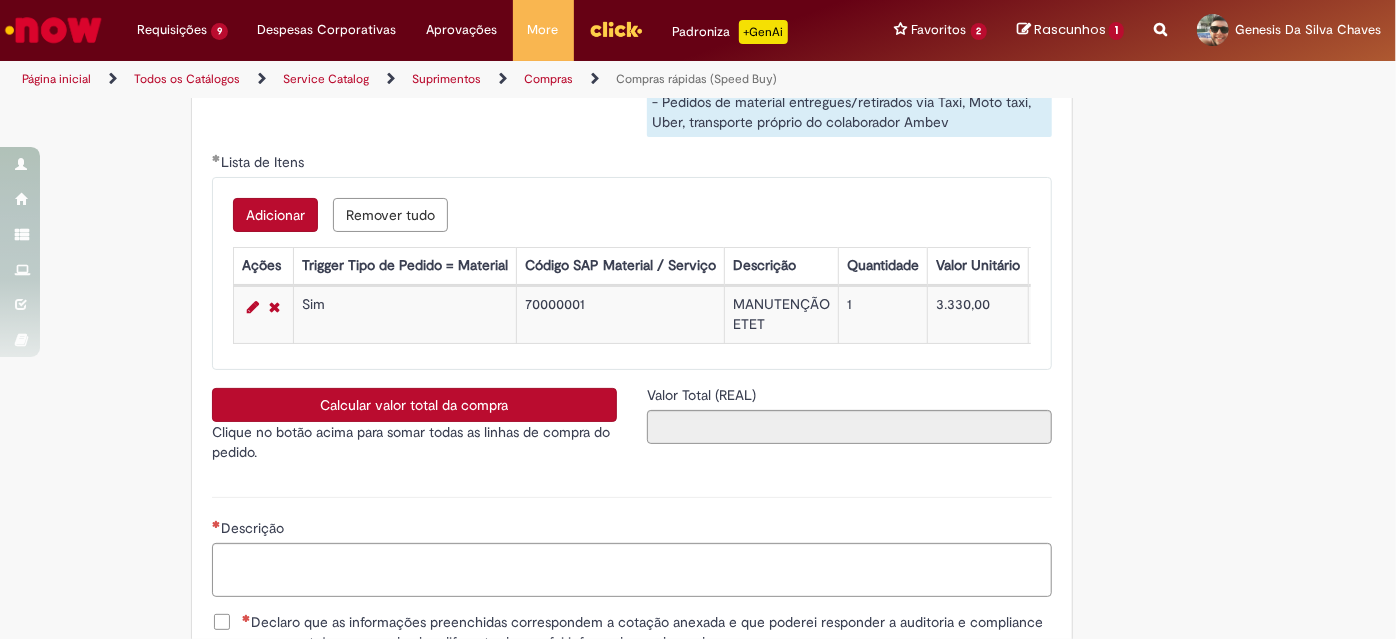 click on "Calcular valor total da compra
Clique no botão acima para somar todas as linhas de compra do pedido.
caixa de seleção" at bounding box center [414, 431] 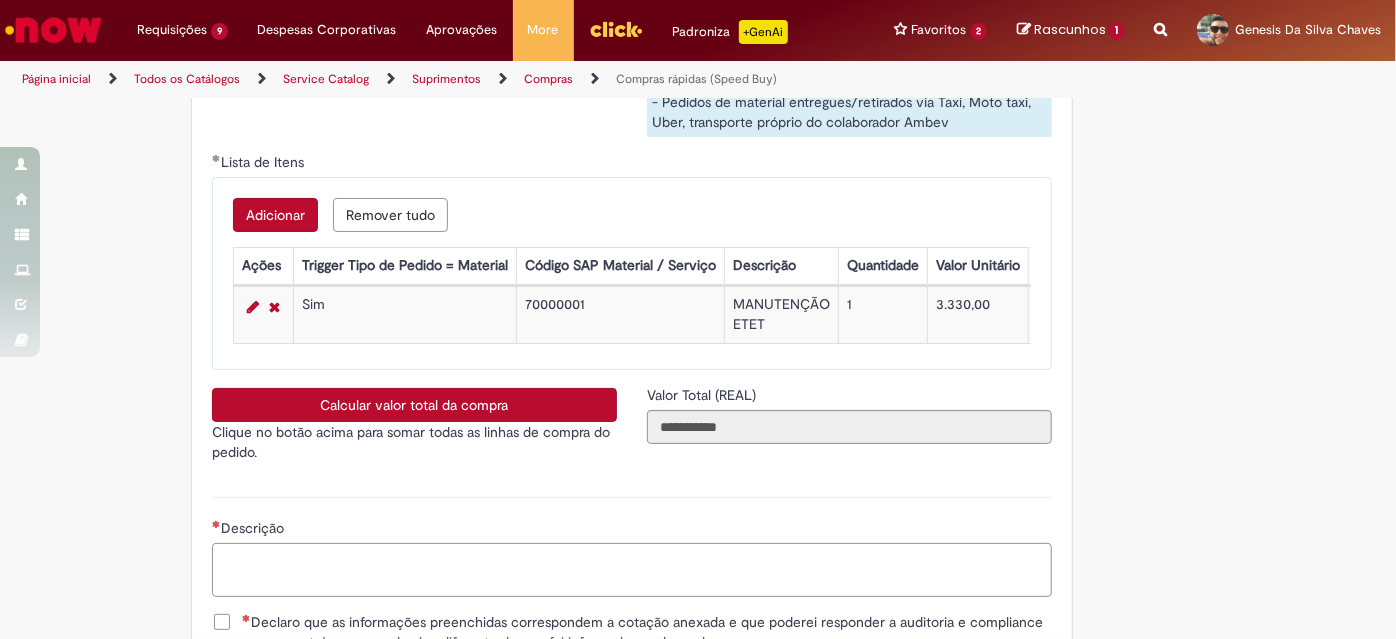 click on "Descrição" at bounding box center (632, 569) 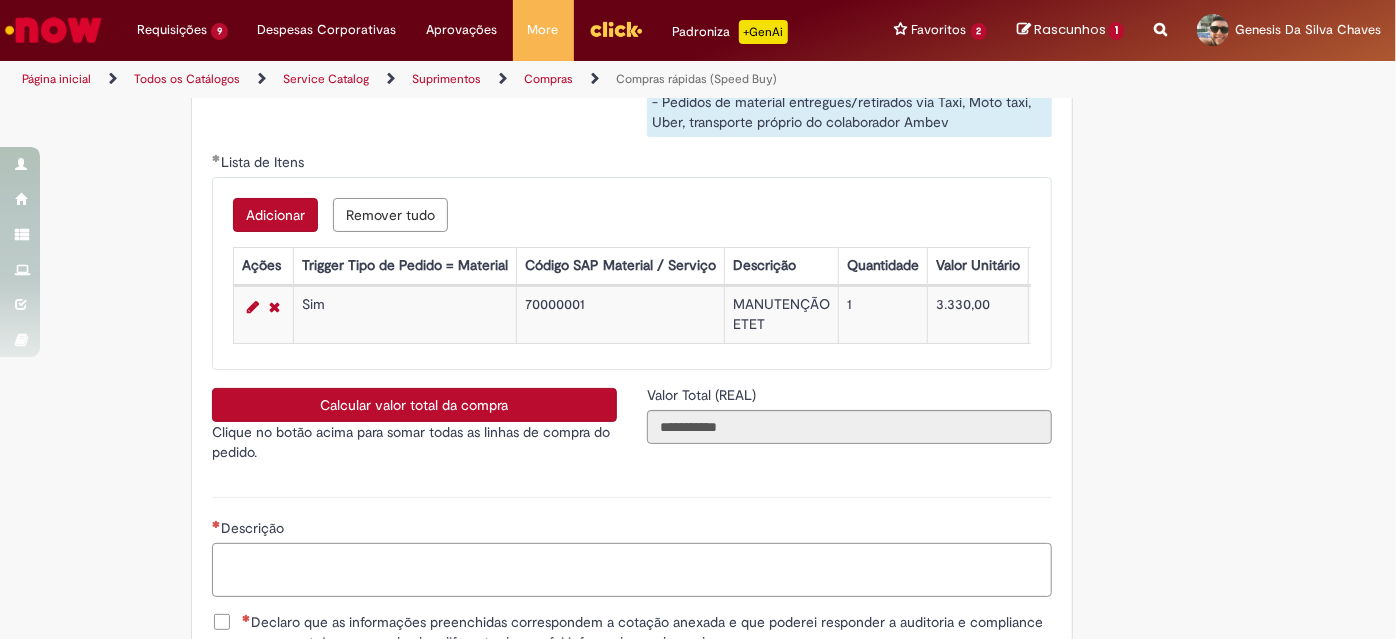 scroll, scrollTop: 3474, scrollLeft: 0, axis: vertical 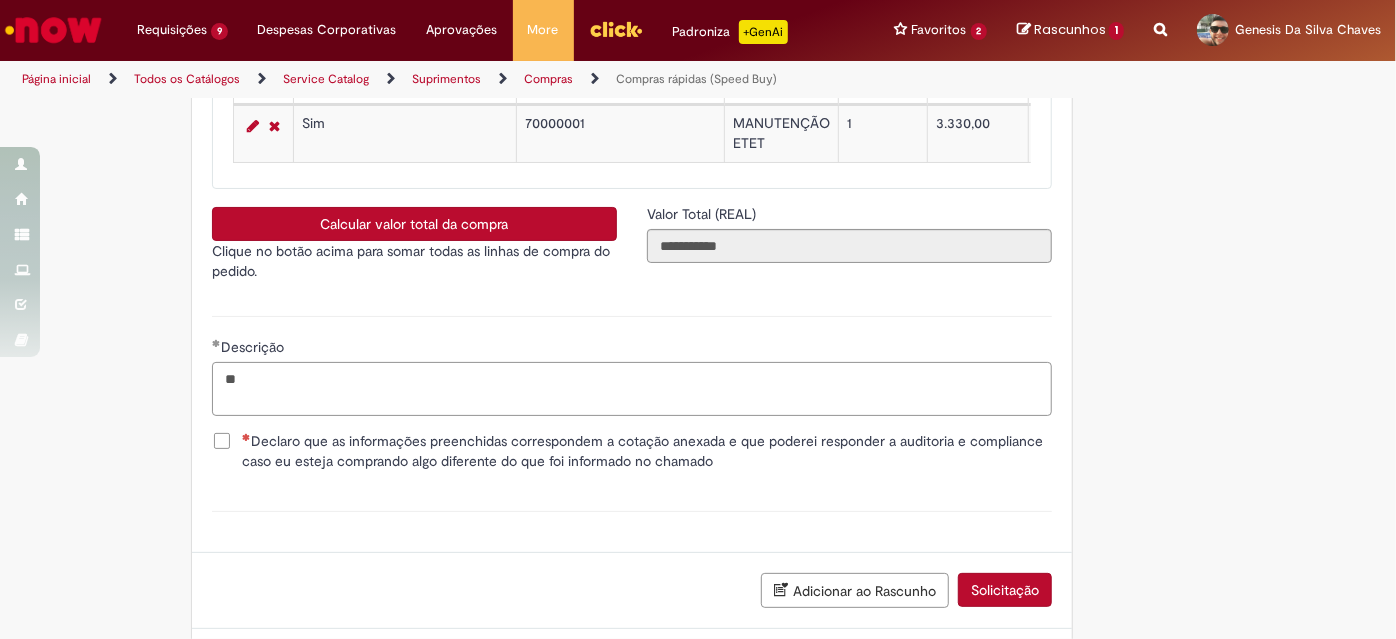 type on "*" 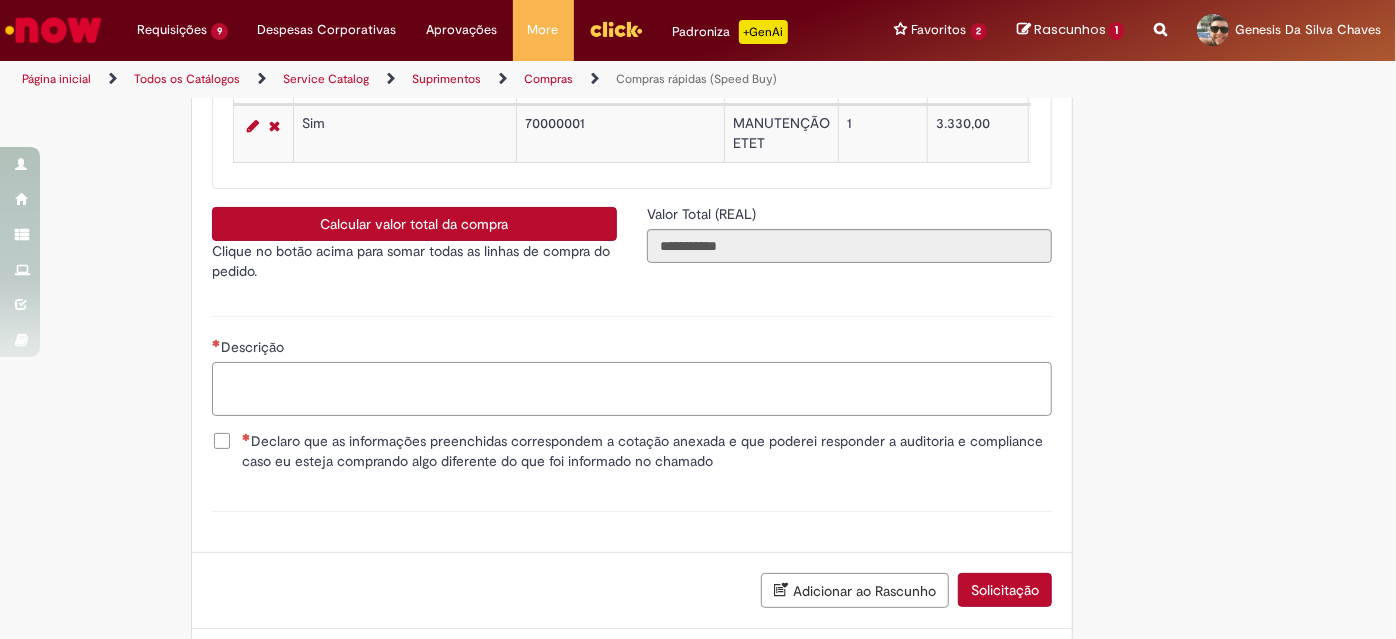 type on "*" 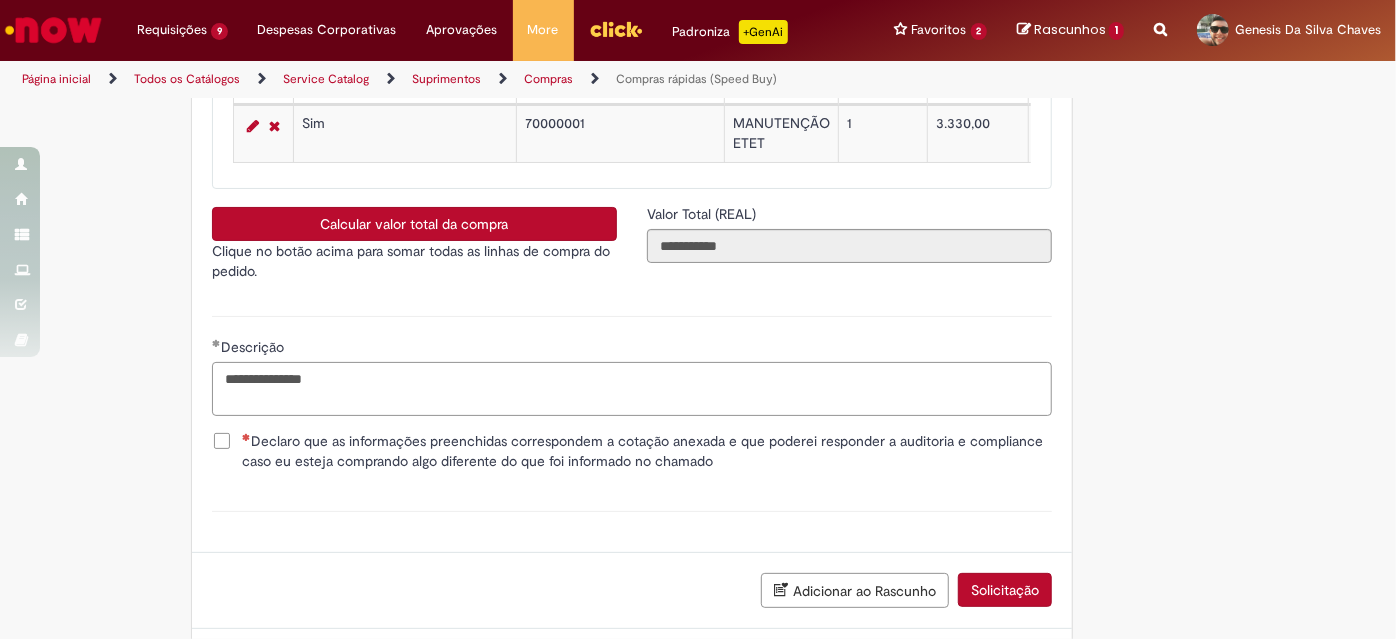 type on "**********" 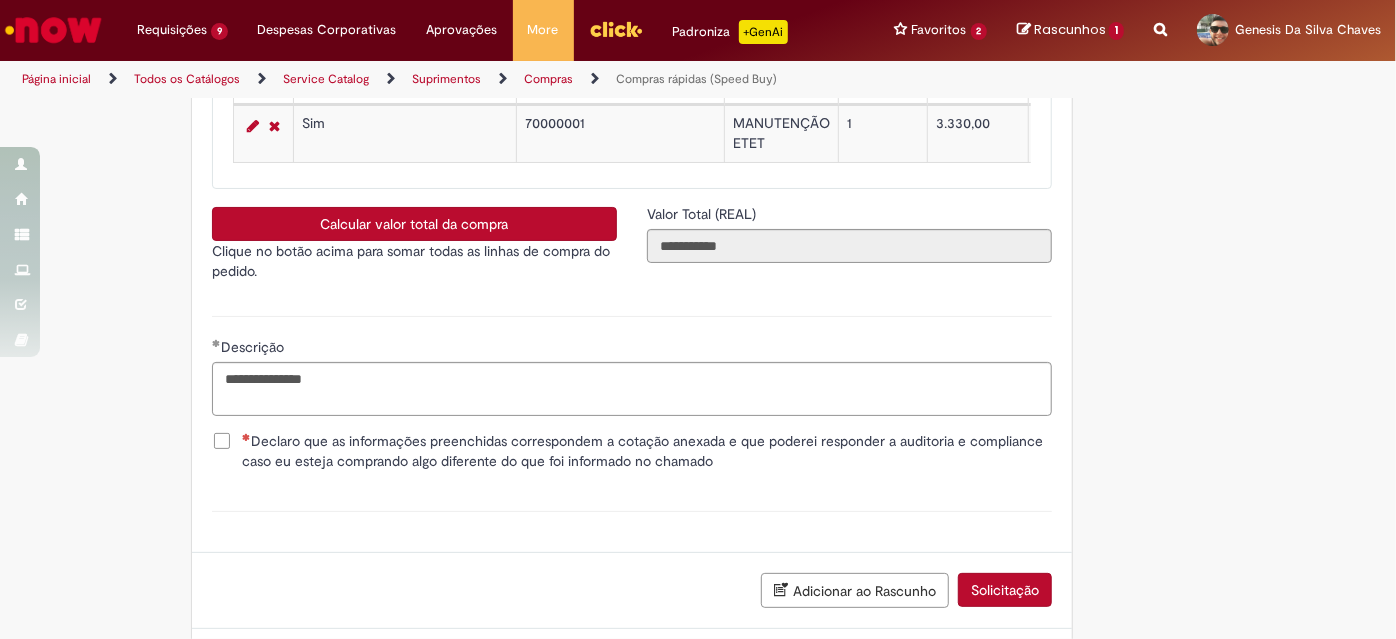 click on "Declaro que as informações preenchidas correspondem a cotação anexada e que poderei responder a auditoria e compliance caso eu esteja comprando algo diferente do que foi informado no chamado" at bounding box center (647, 451) 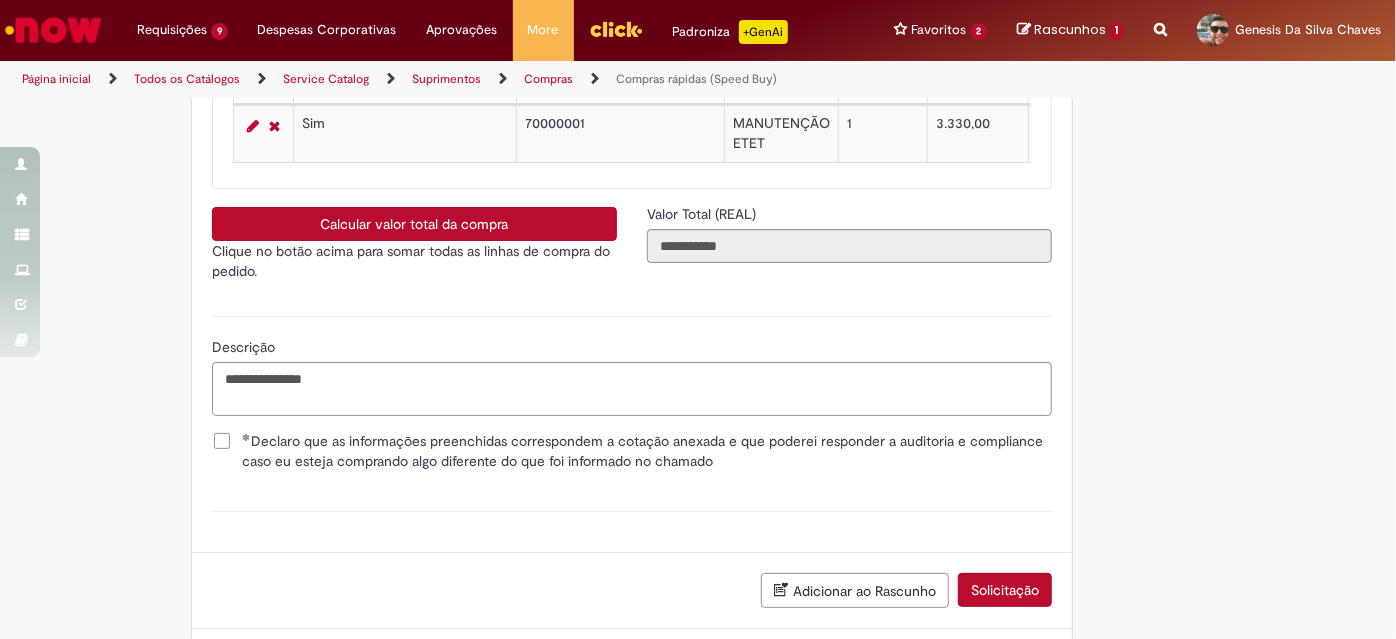 scroll, scrollTop: 3592, scrollLeft: 0, axis: vertical 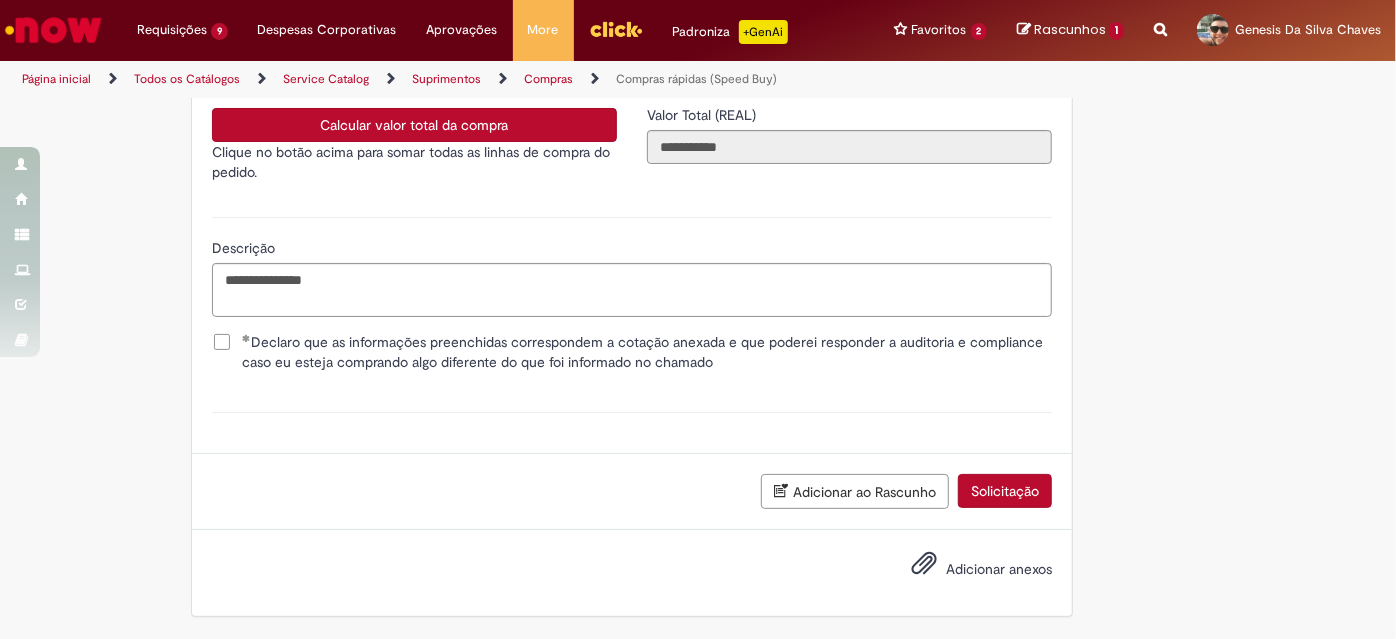 click on "Adicionar anexos" at bounding box center (999, 569) 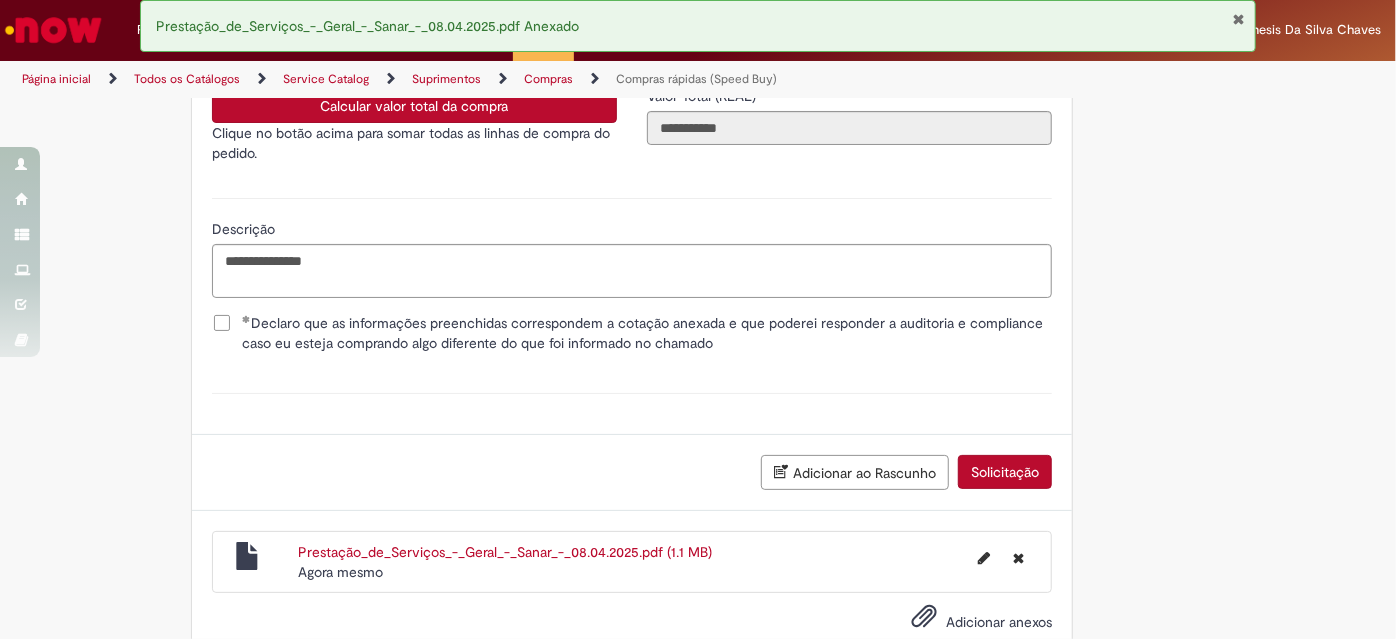 click on "Solicitação" at bounding box center [1005, 472] 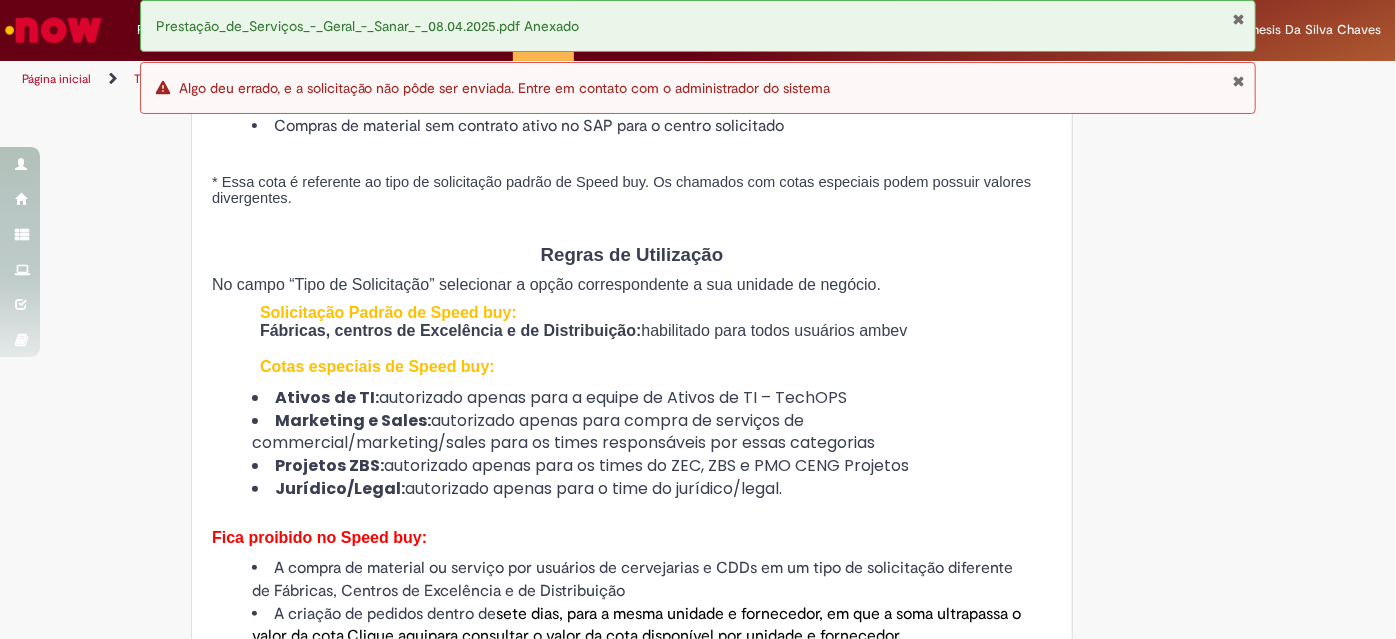 scroll, scrollTop: 864, scrollLeft: 0, axis: vertical 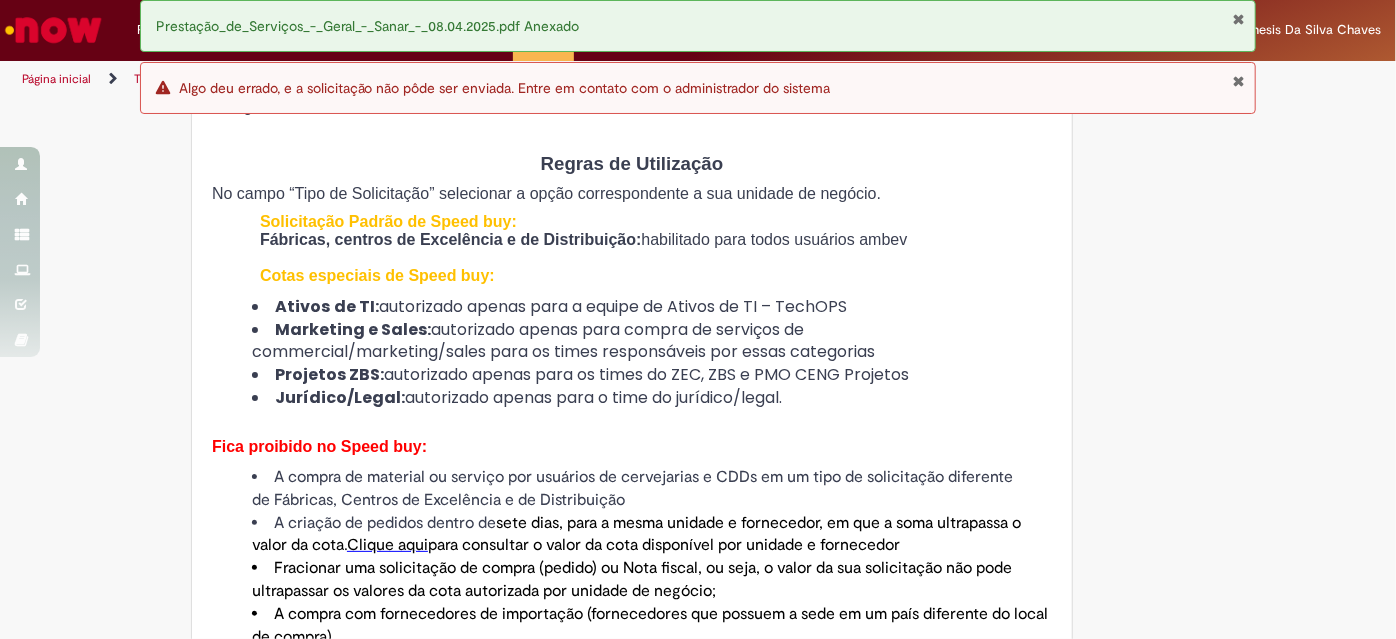 click at bounding box center [1238, 81] 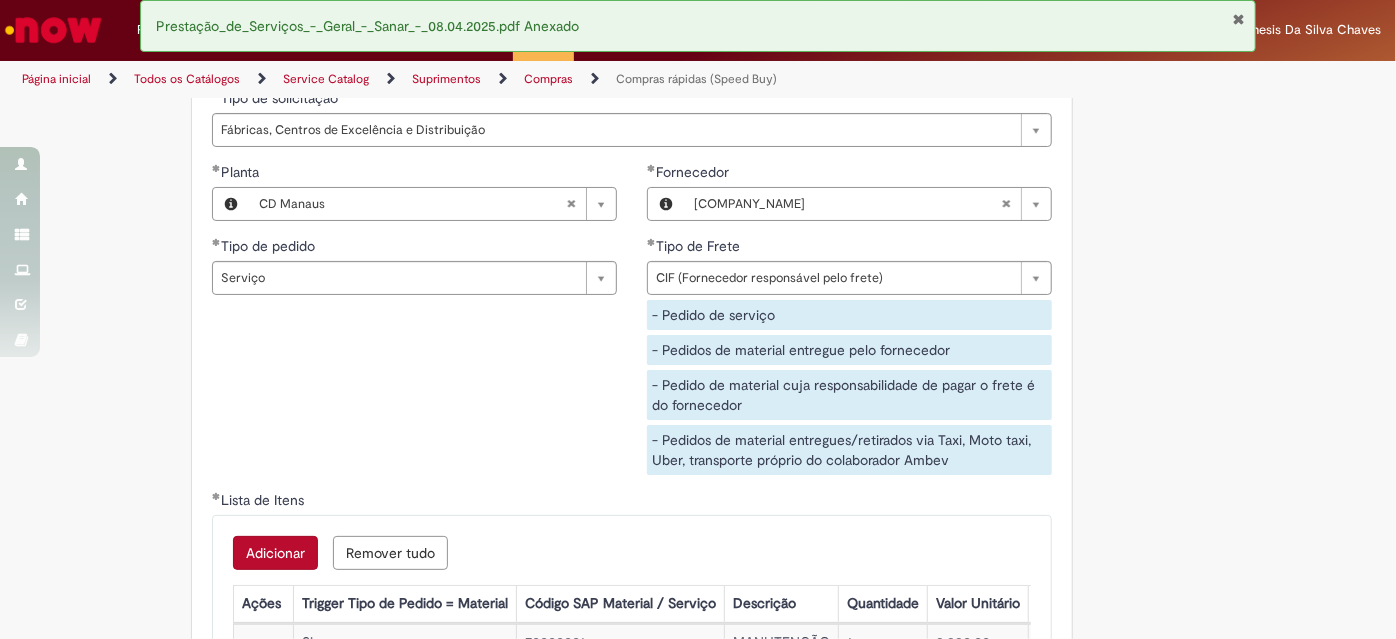 scroll, scrollTop: 3592, scrollLeft: 0, axis: vertical 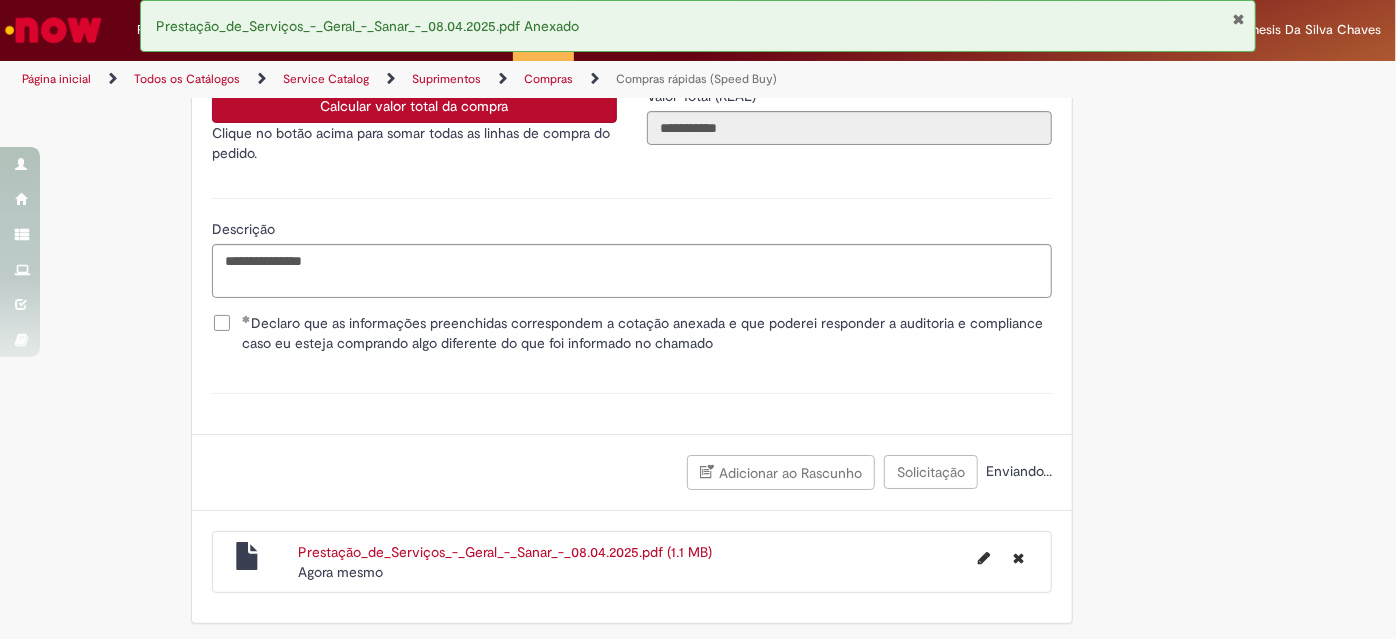 click on "Enviando..." at bounding box center (1017, 471) 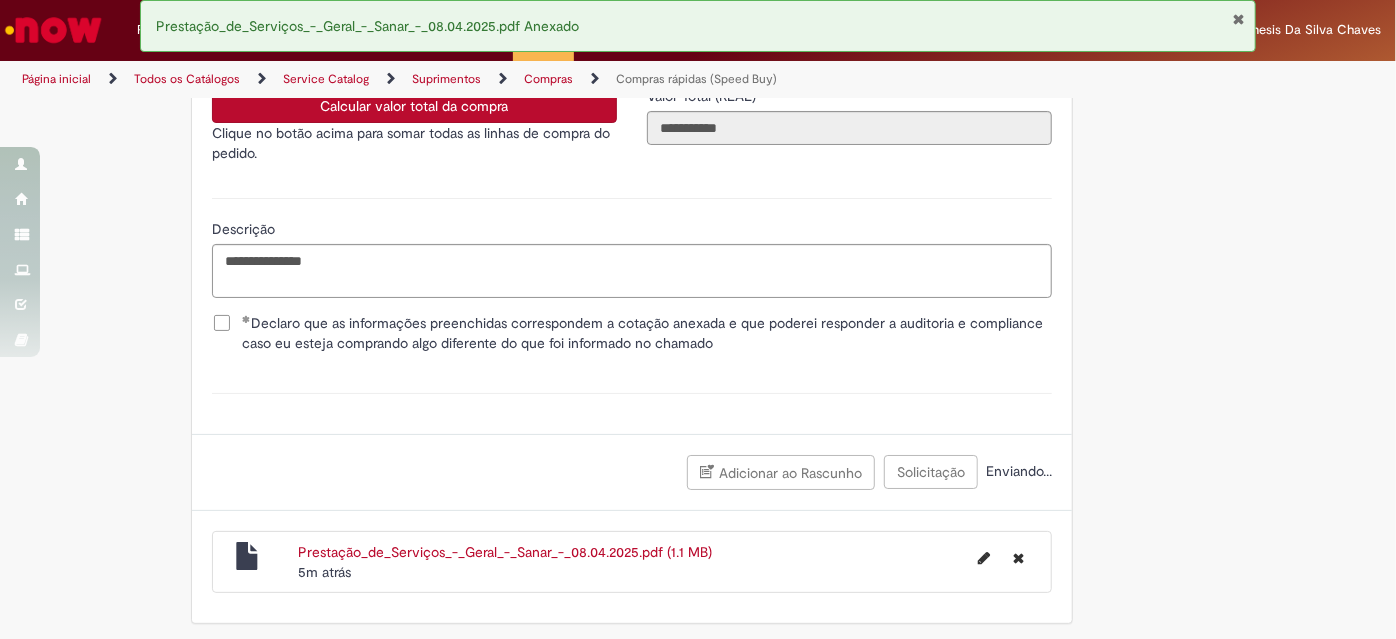 click on "Adicionar ao Rascunho        Solicitação   Enviando..." at bounding box center [632, 472] 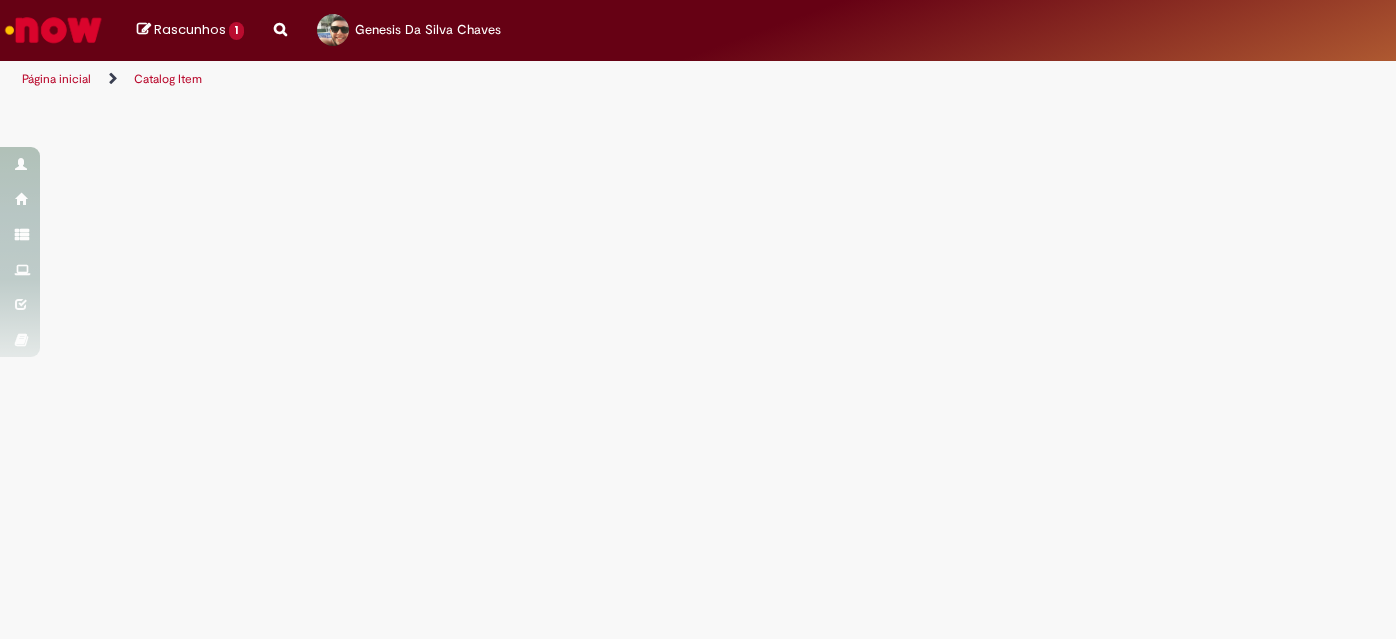 scroll, scrollTop: 0, scrollLeft: 0, axis: both 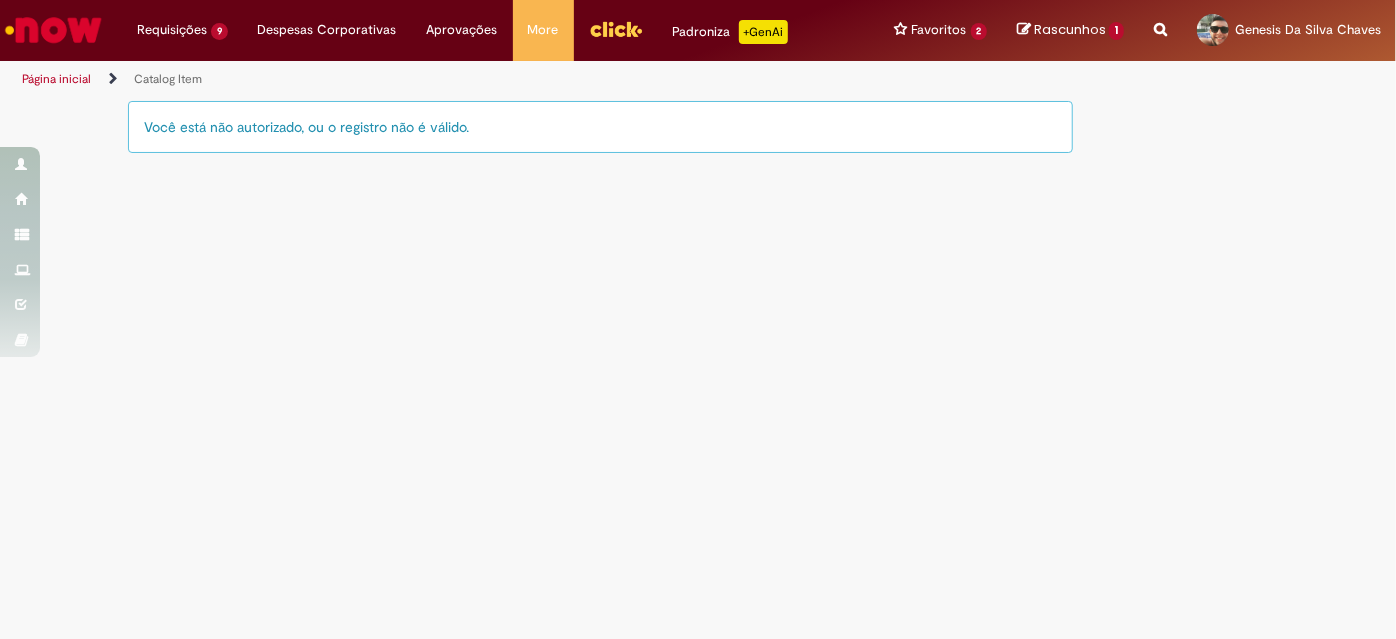 click at bounding box center [53, 30] 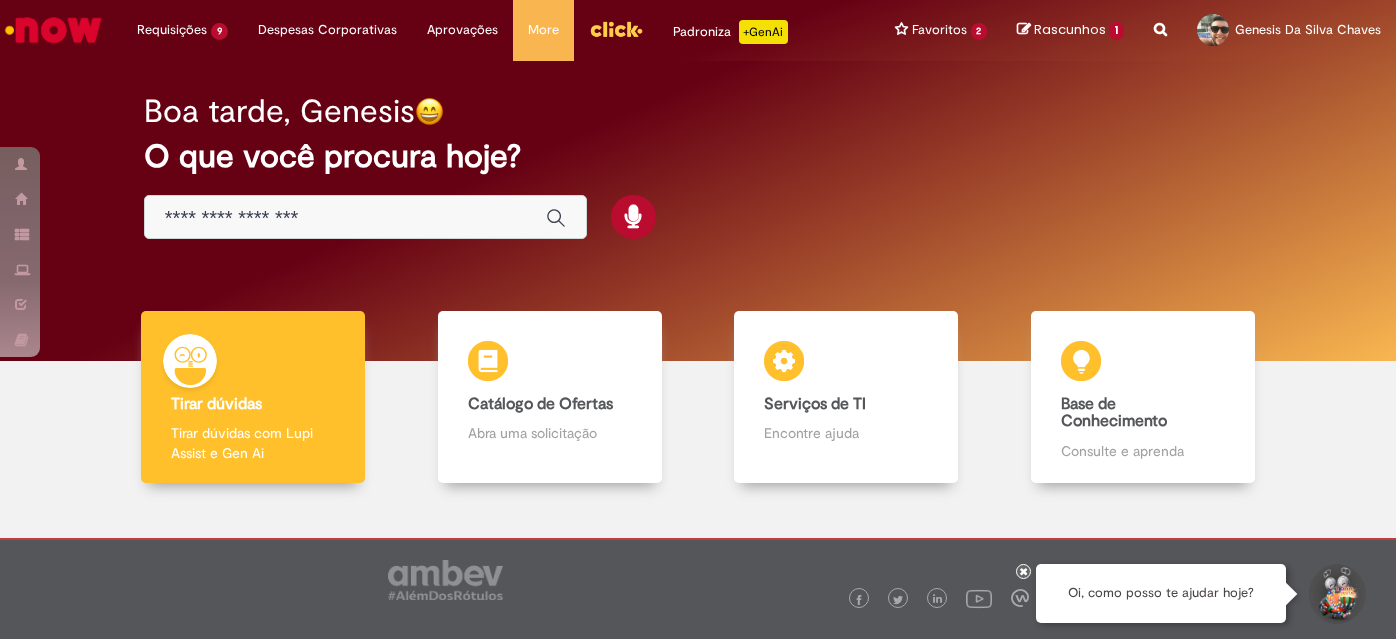 scroll, scrollTop: 0, scrollLeft: 0, axis: both 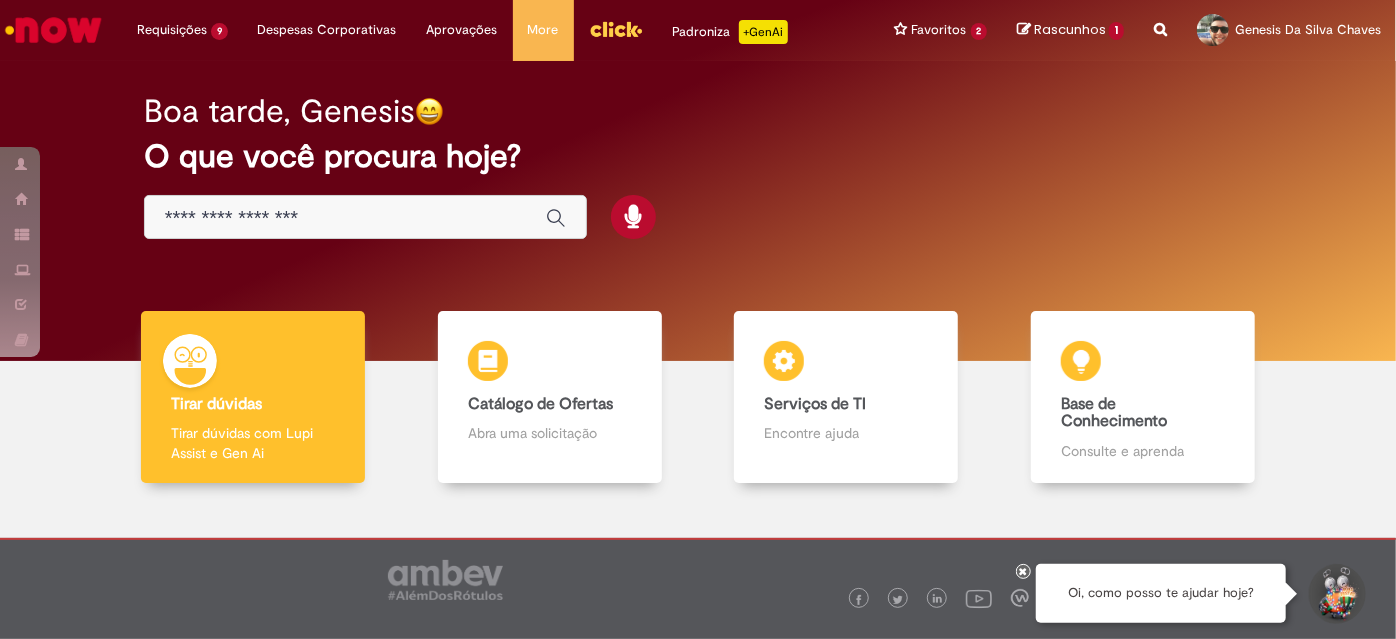 click at bounding box center (365, 217) 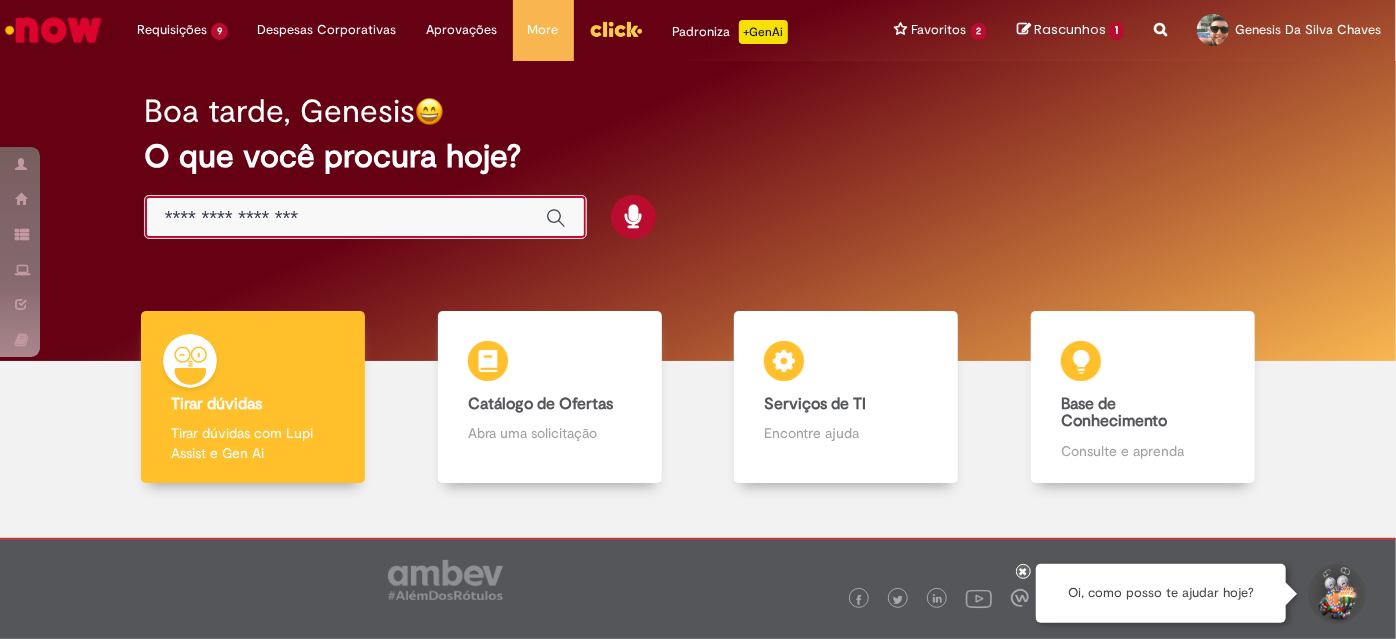 click at bounding box center (345, 218) 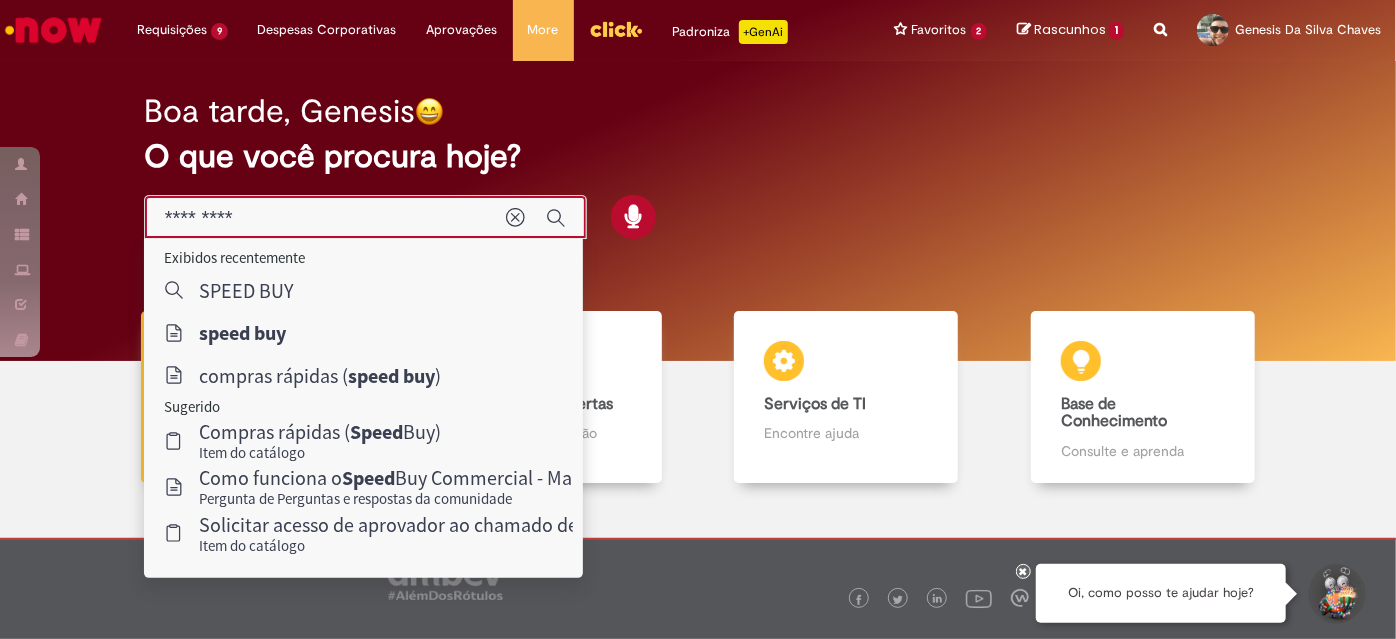 type on "*********" 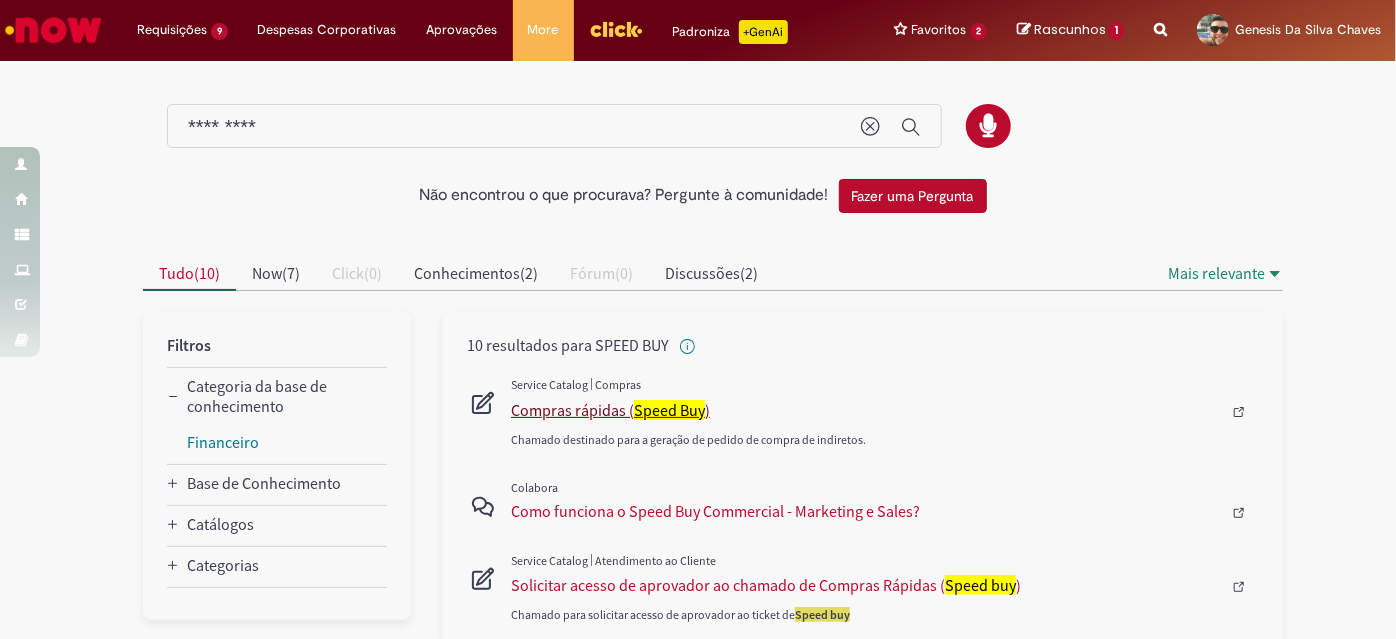 click on "Compras rápidas ( Speed Buy )" at bounding box center (866, 410) 